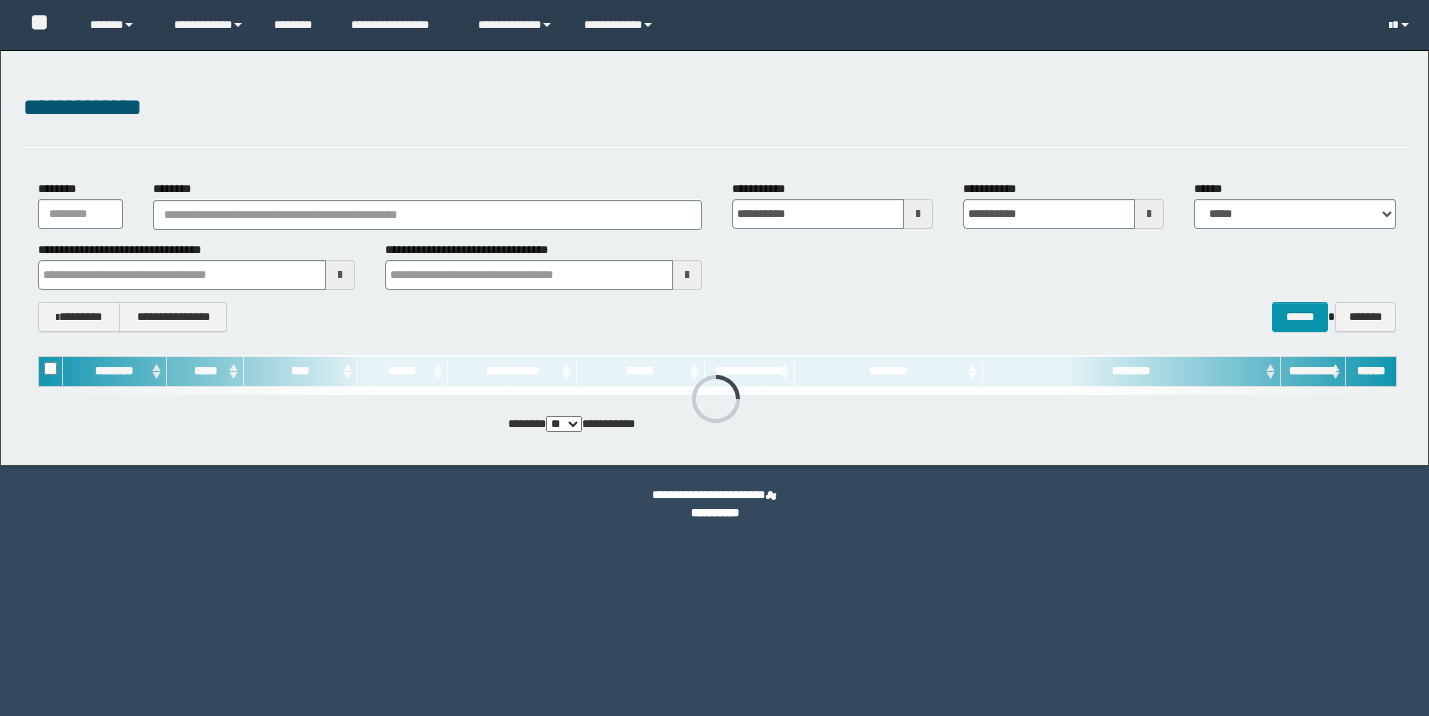 scroll, scrollTop: 0, scrollLeft: 0, axis: both 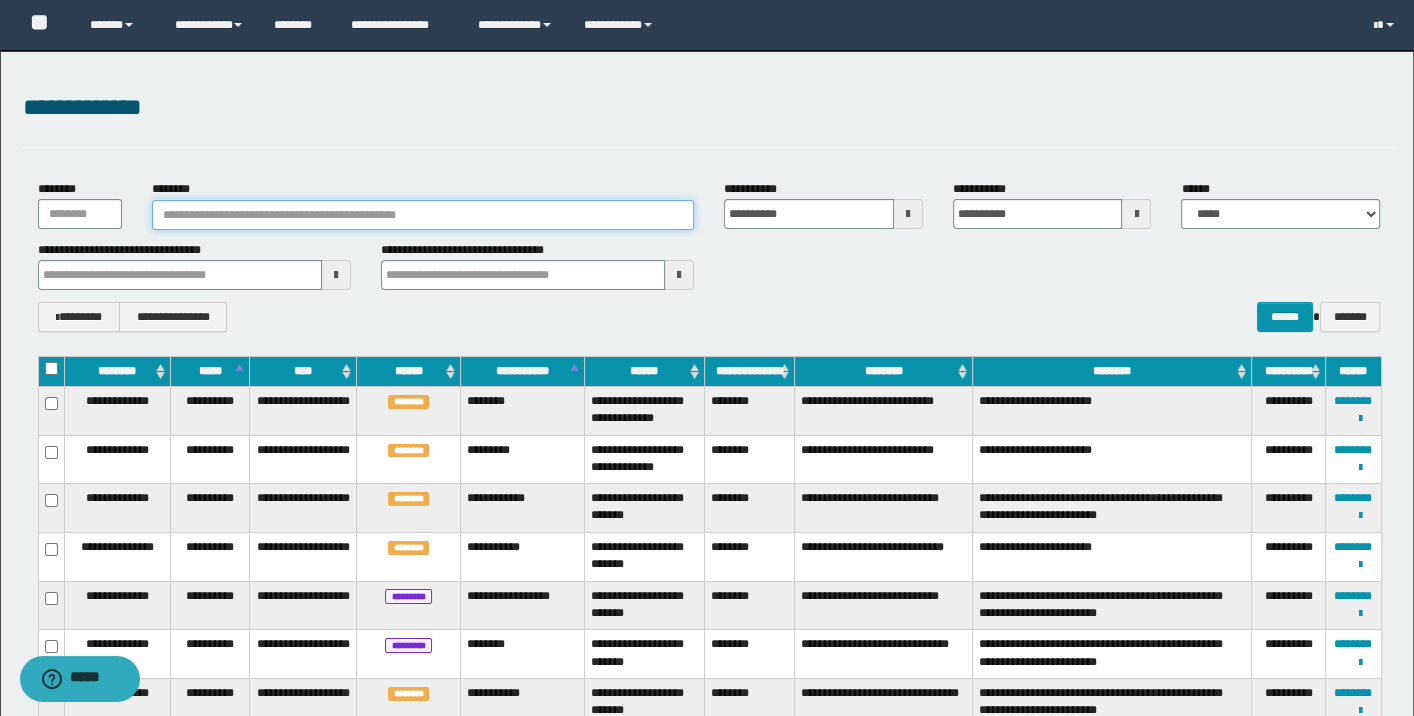 click on "********" at bounding box center (423, 215) 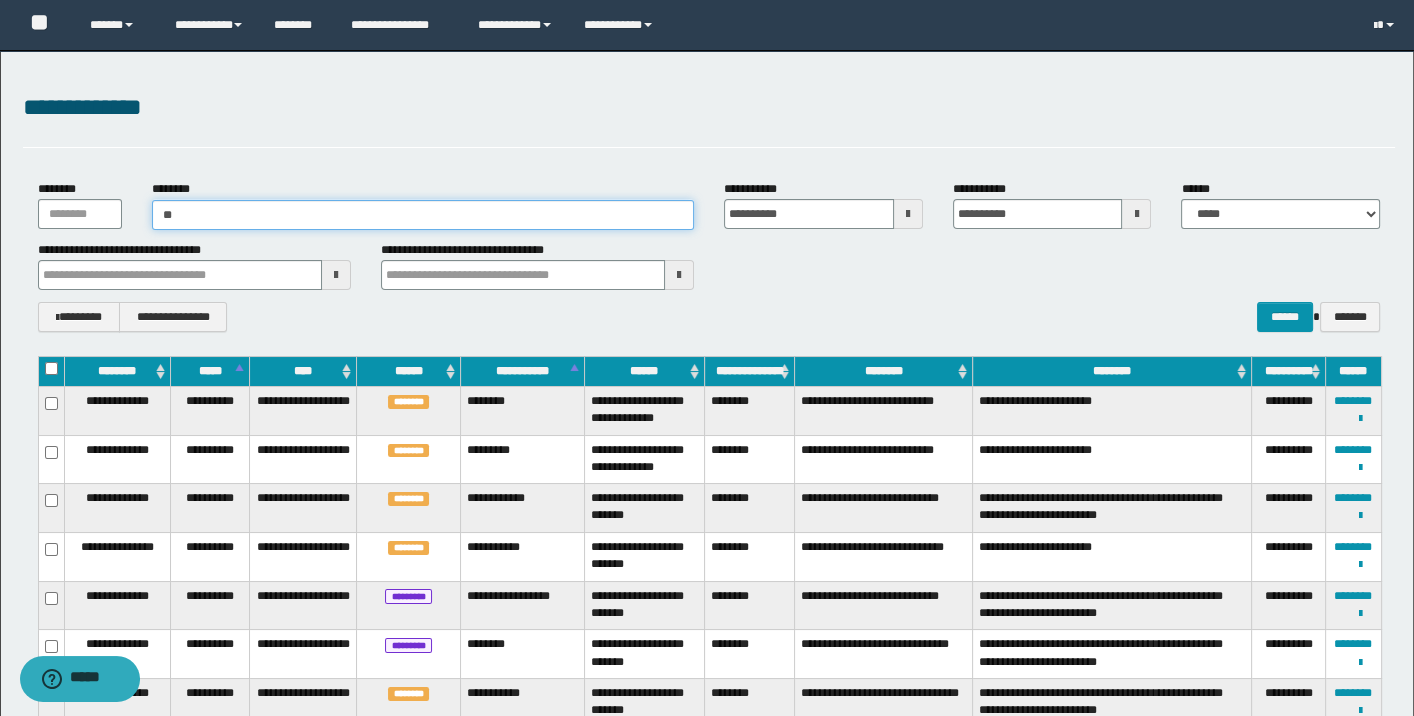 type on "*" 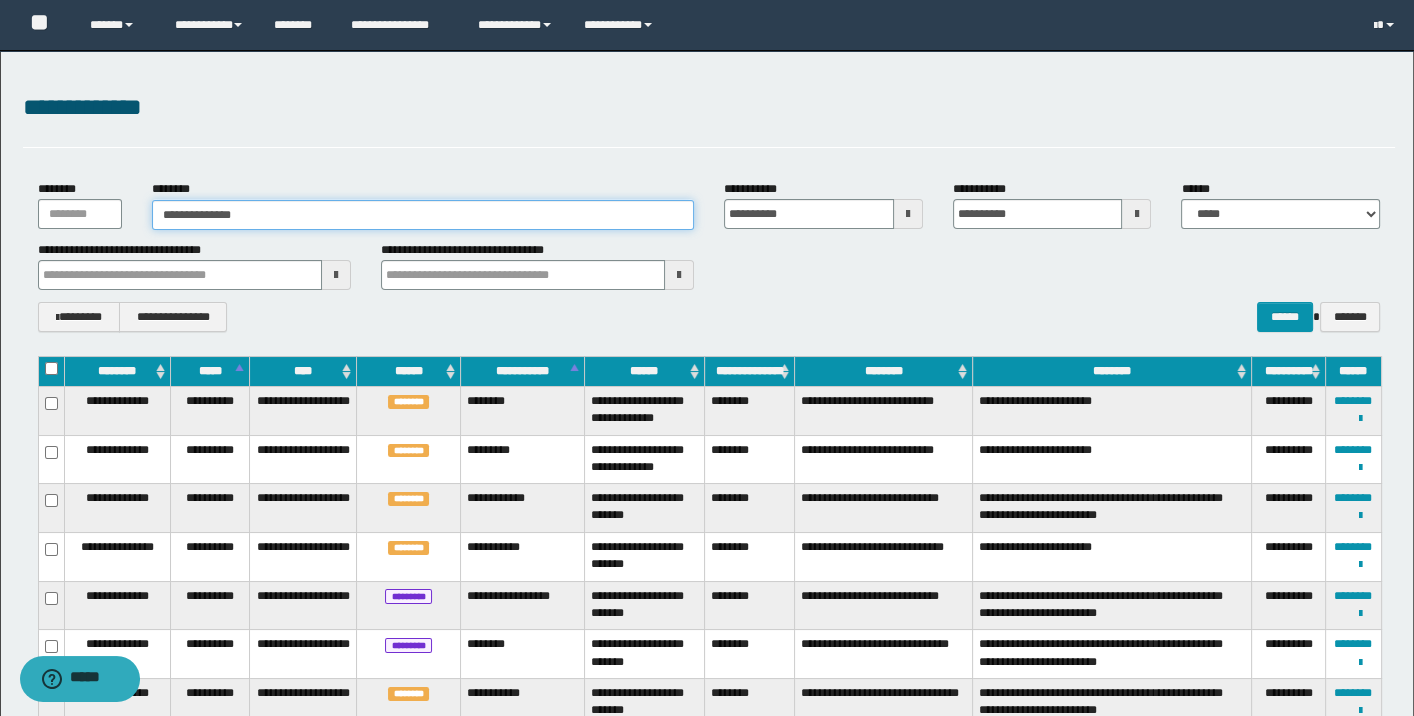type on "**********" 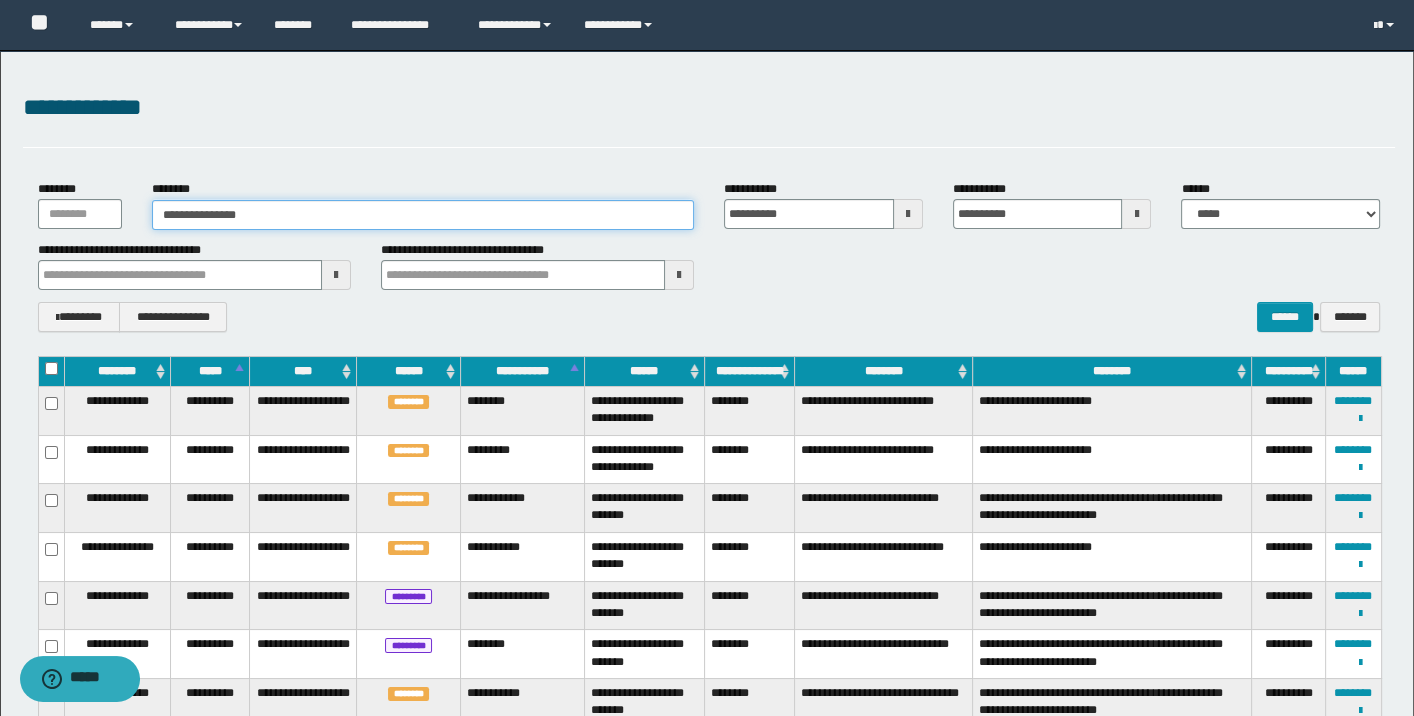type on "**********" 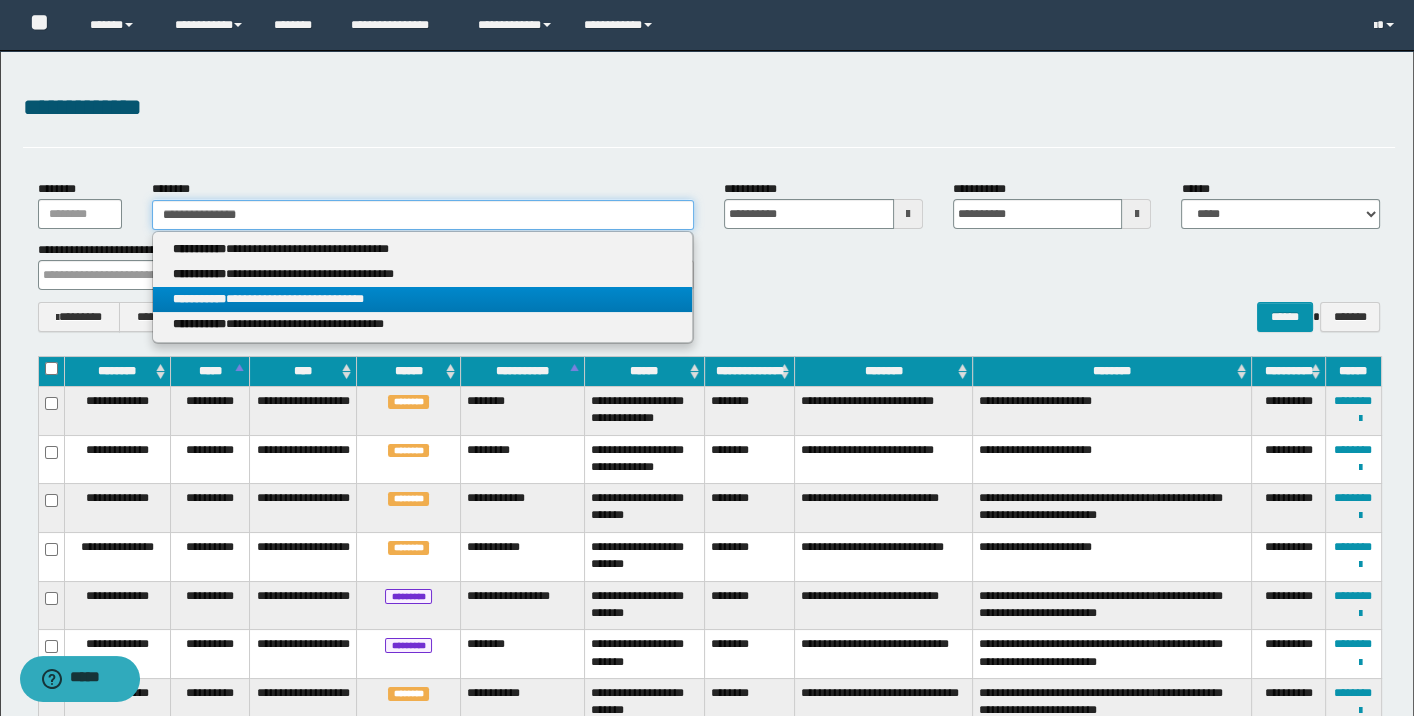 type on "**********" 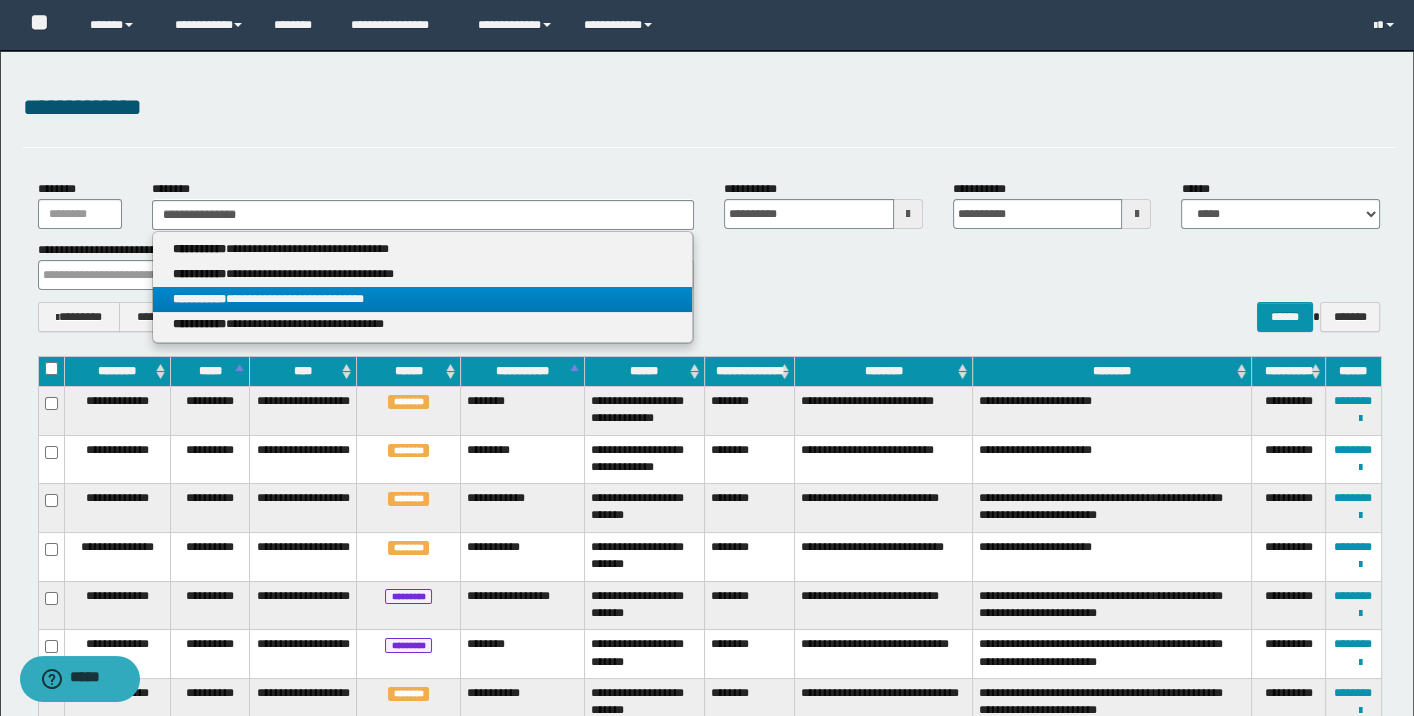 click on "**********" at bounding box center [423, 299] 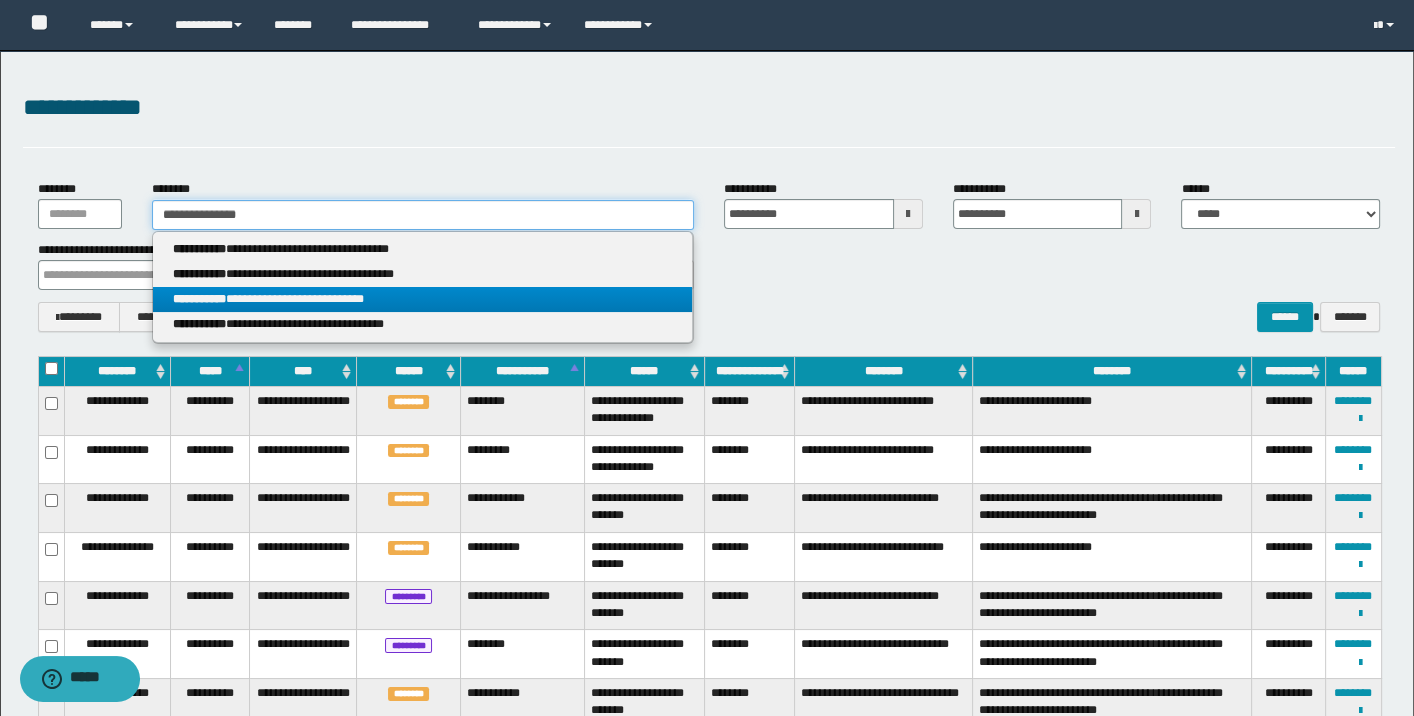 type 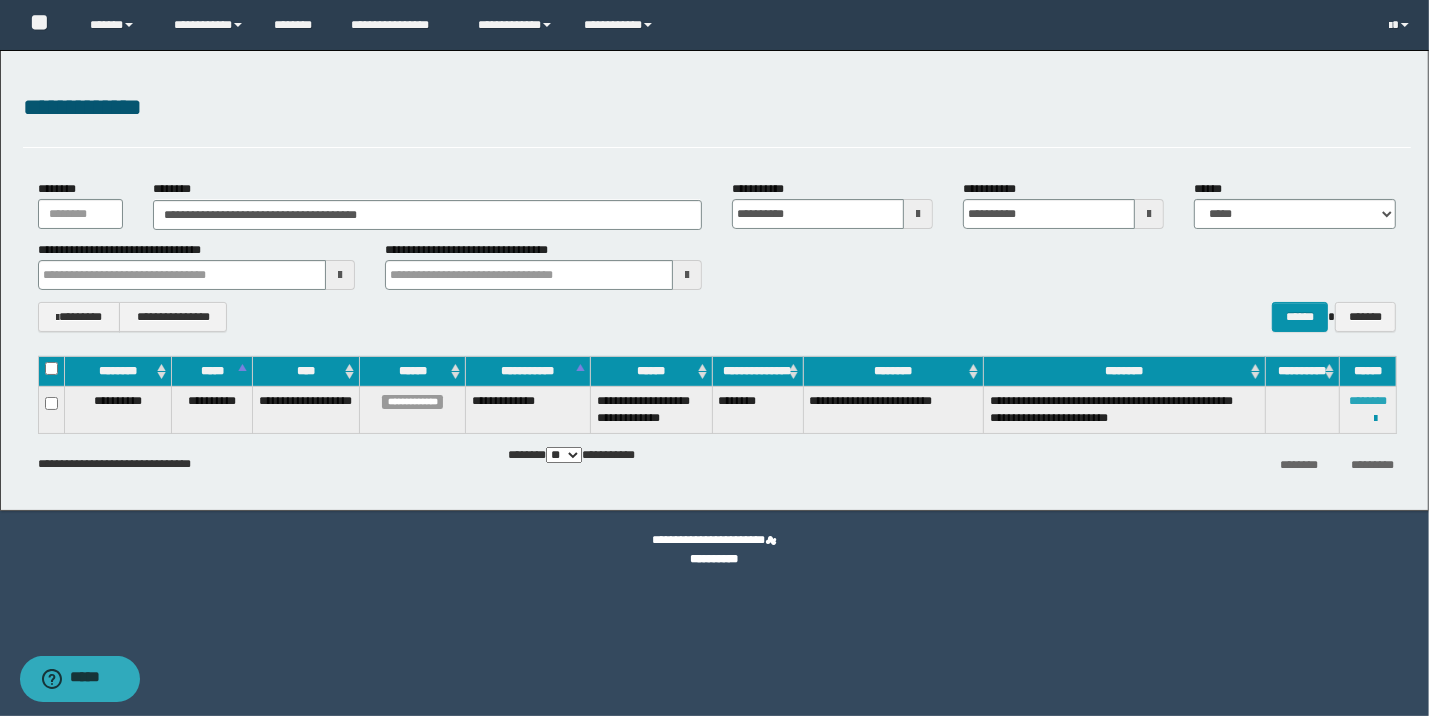 click on "********" at bounding box center [1368, 401] 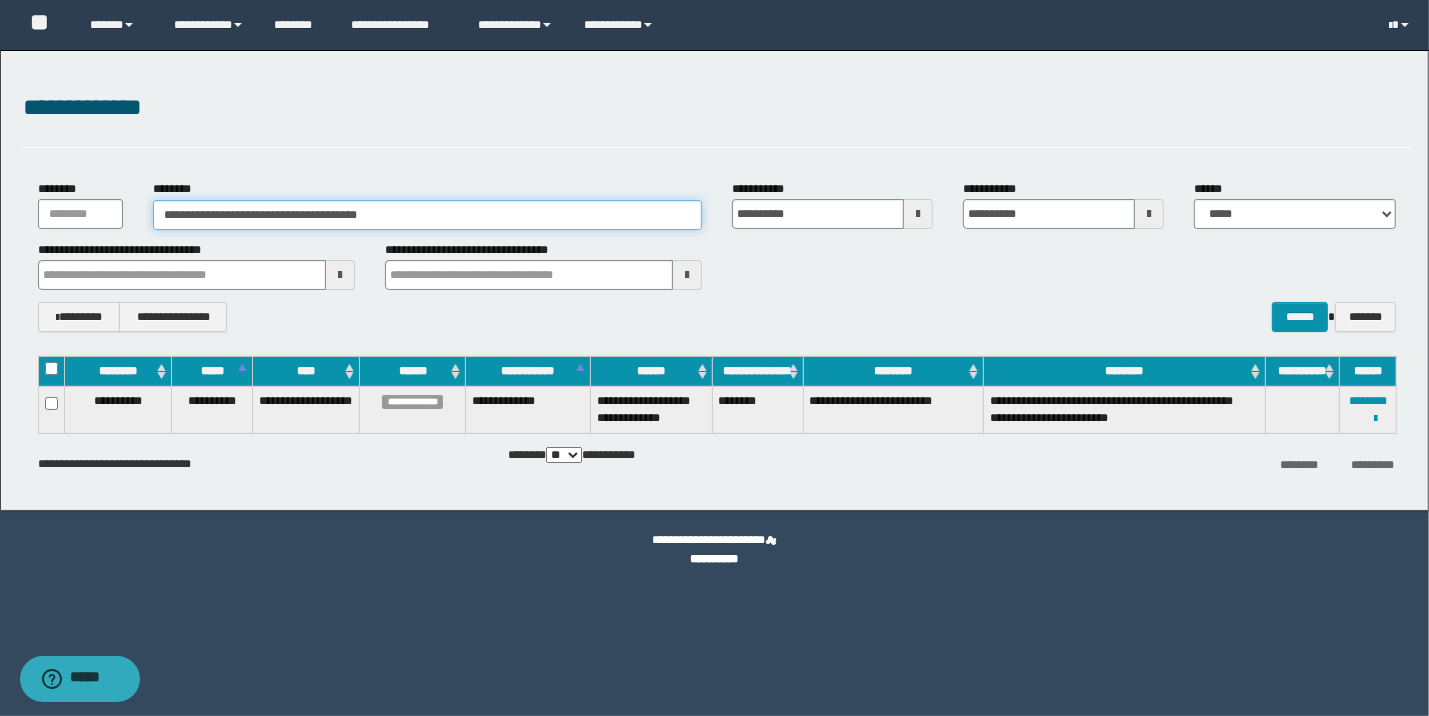 drag, startPoint x: 534, startPoint y: 216, endPoint x: -4, endPoint y: 225, distance: 538.07526 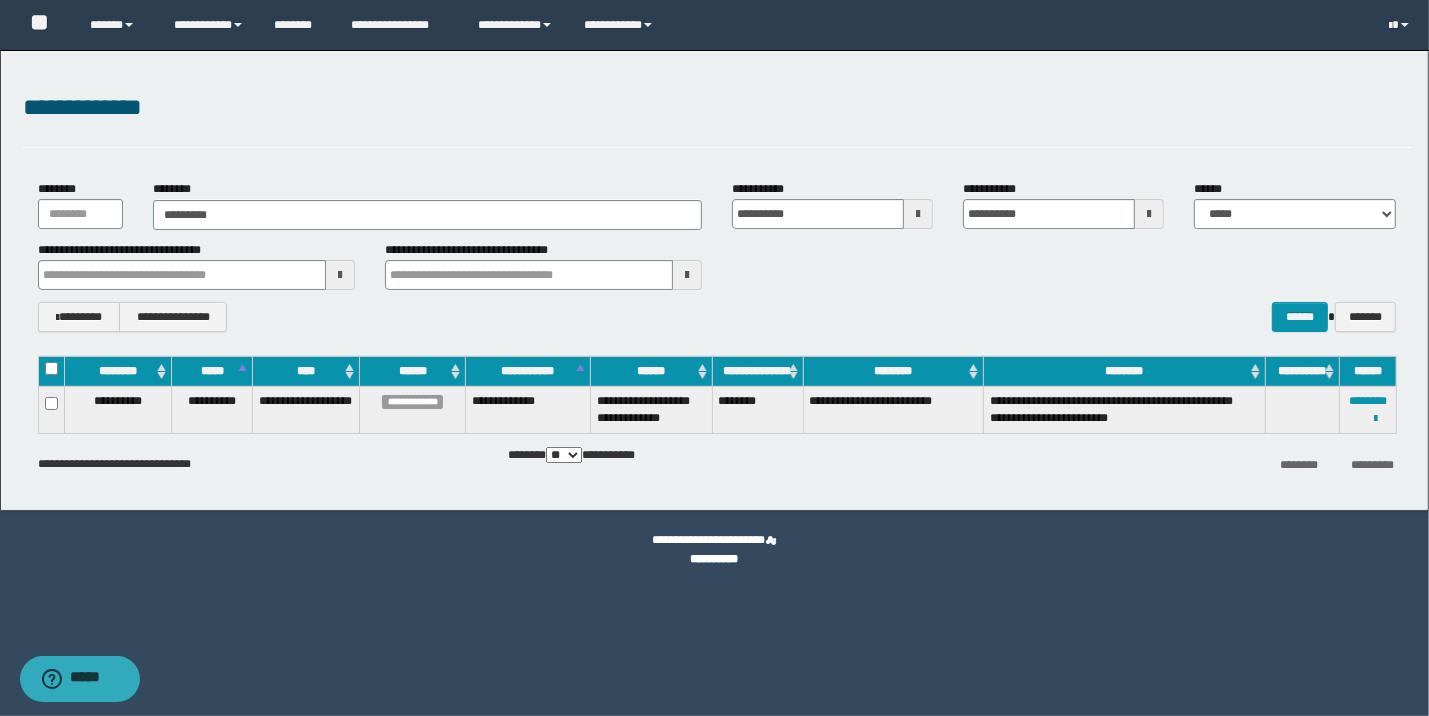 click on "**********" at bounding box center (715, 559) 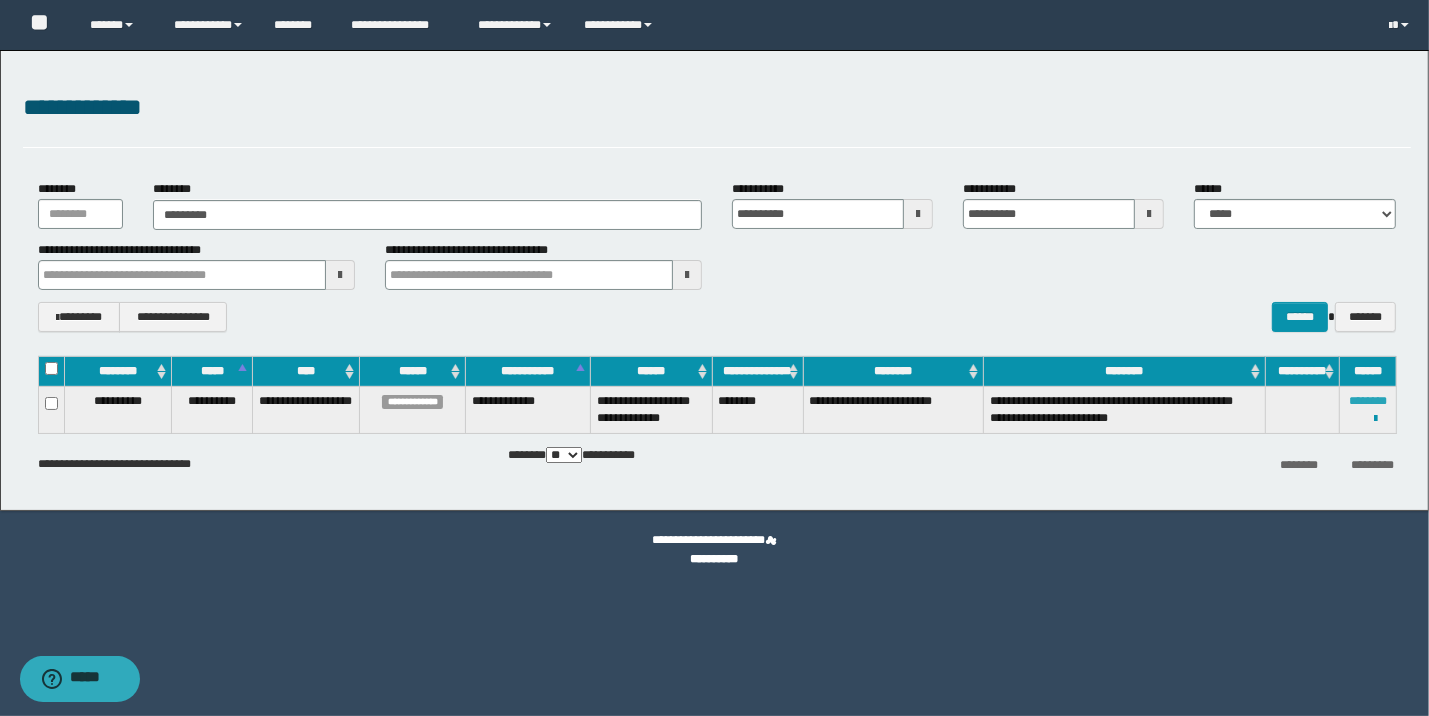 click on "********" at bounding box center [1368, 401] 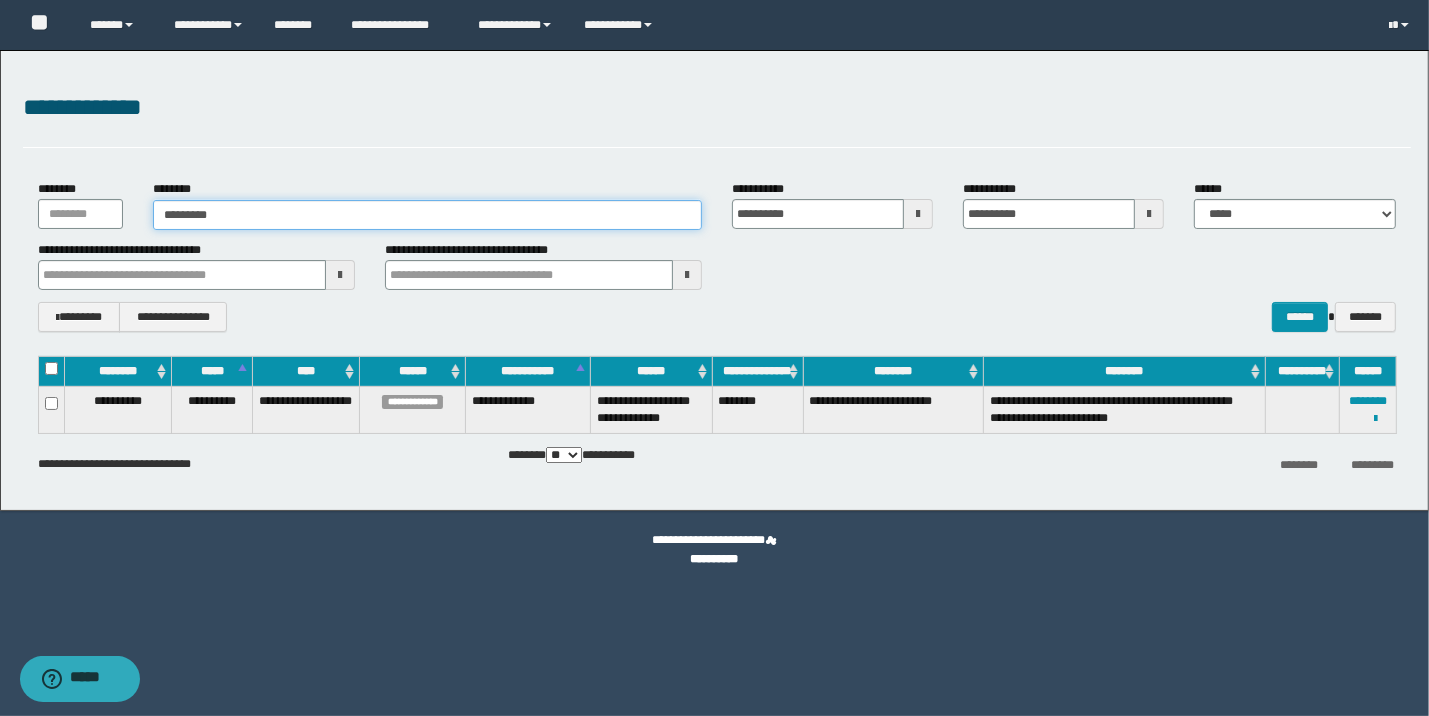 click on "********" at bounding box center (427, 215) 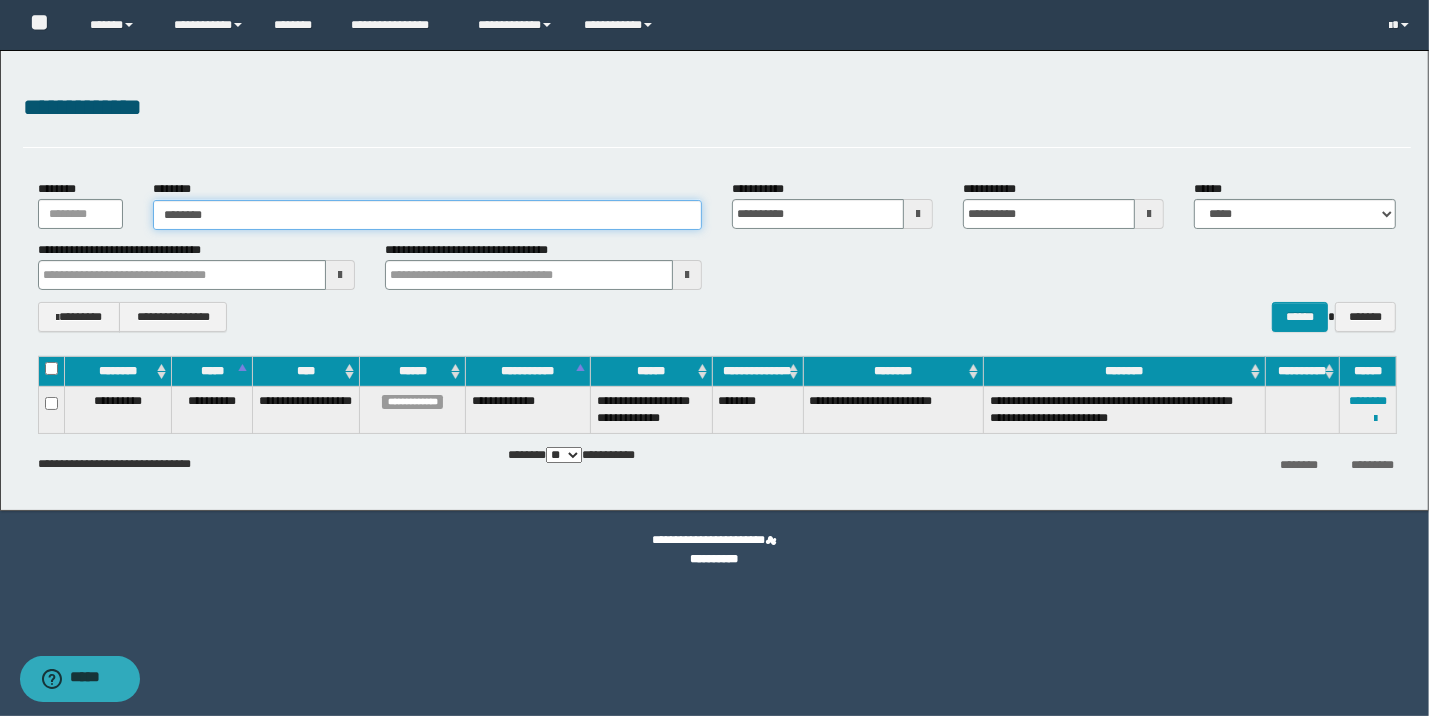 type on "********" 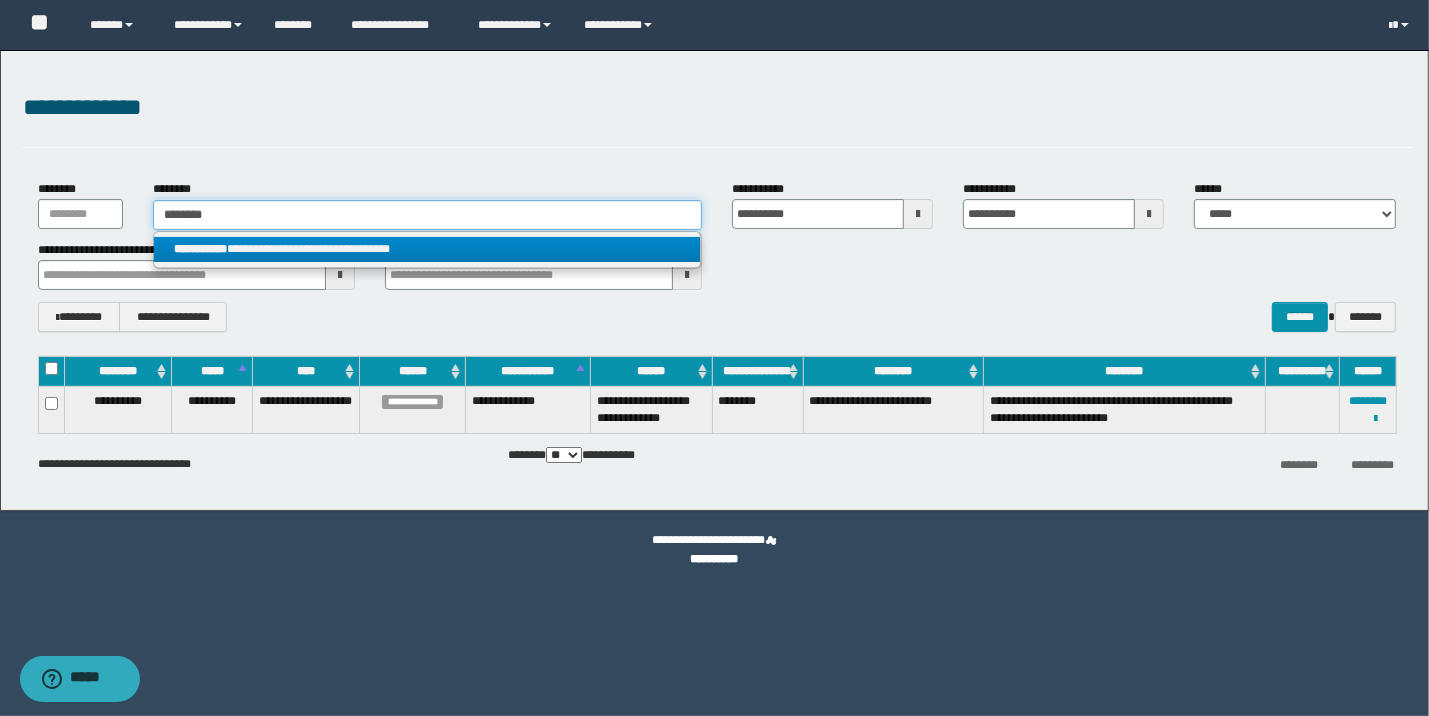 type on "********" 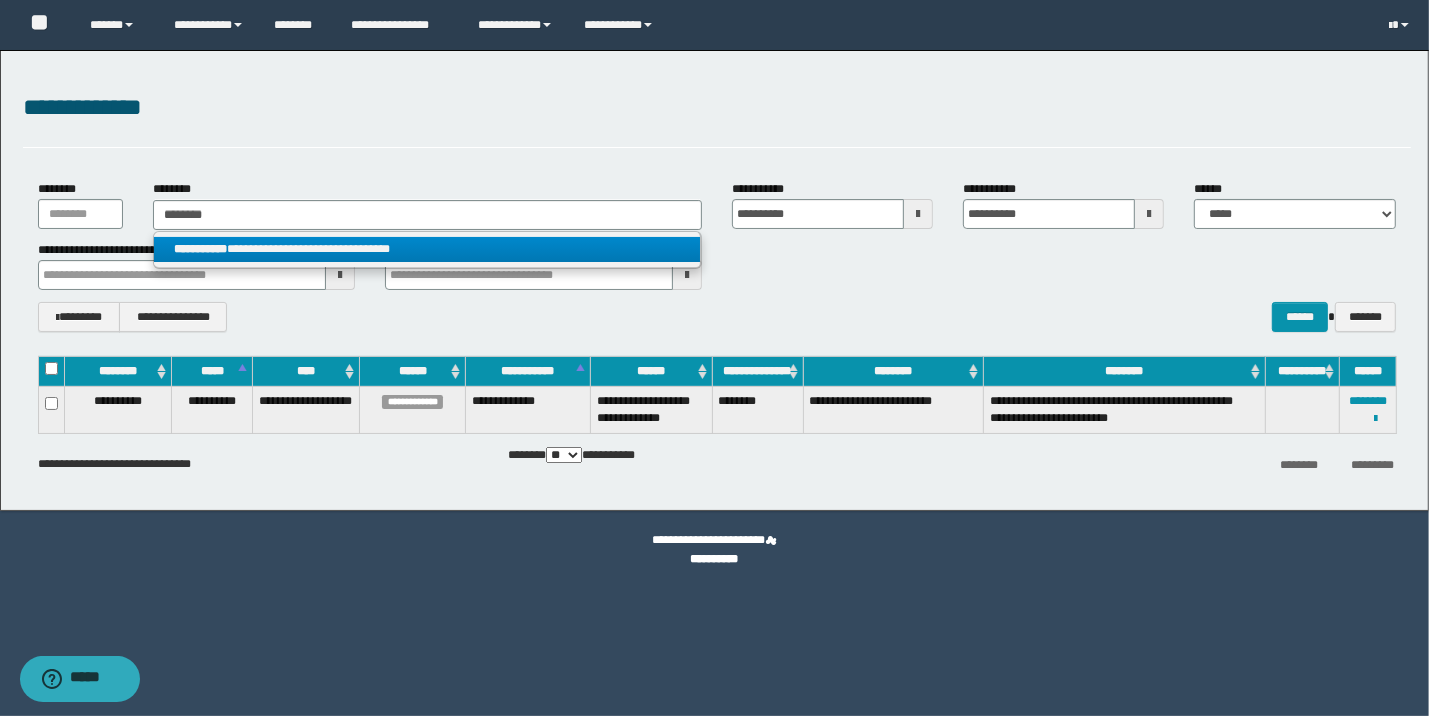 click on "**********" at bounding box center [427, 249] 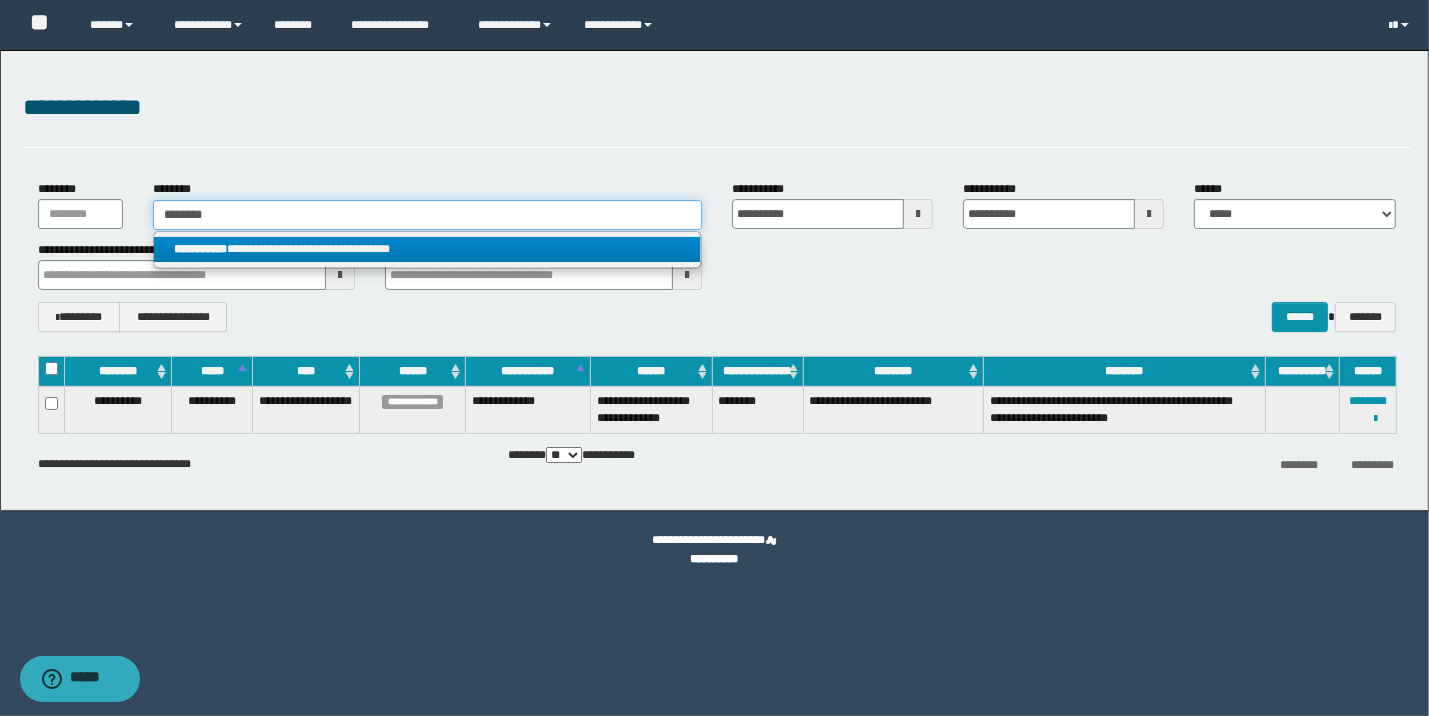 type 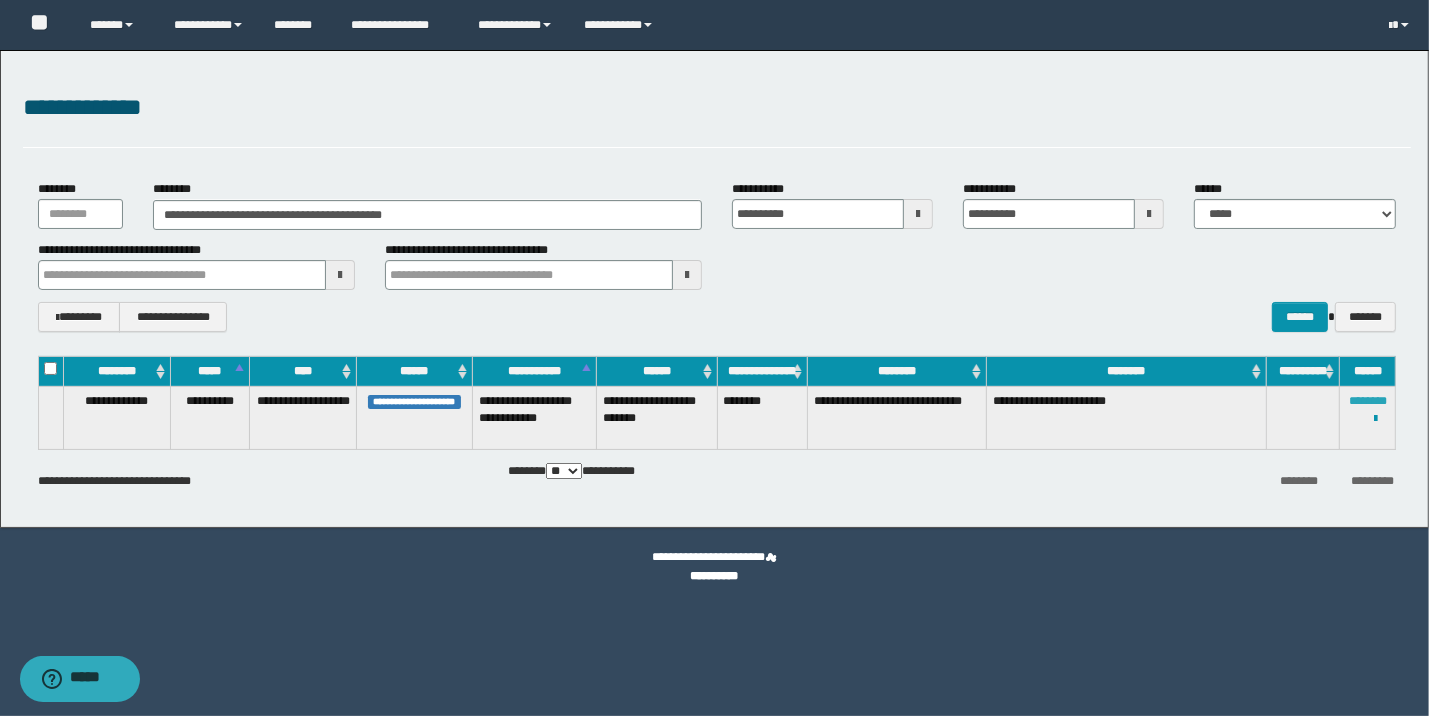 click on "********" at bounding box center [1368, 401] 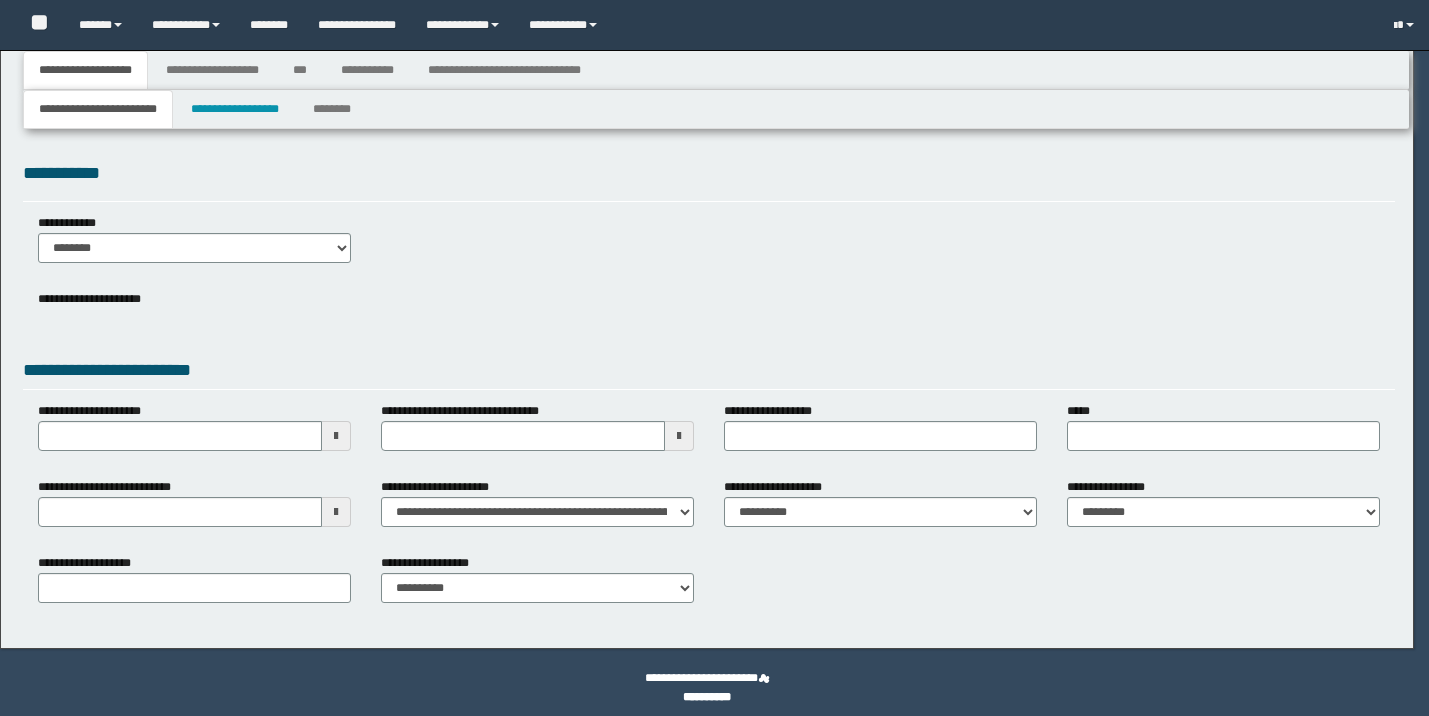 scroll, scrollTop: 0, scrollLeft: 0, axis: both 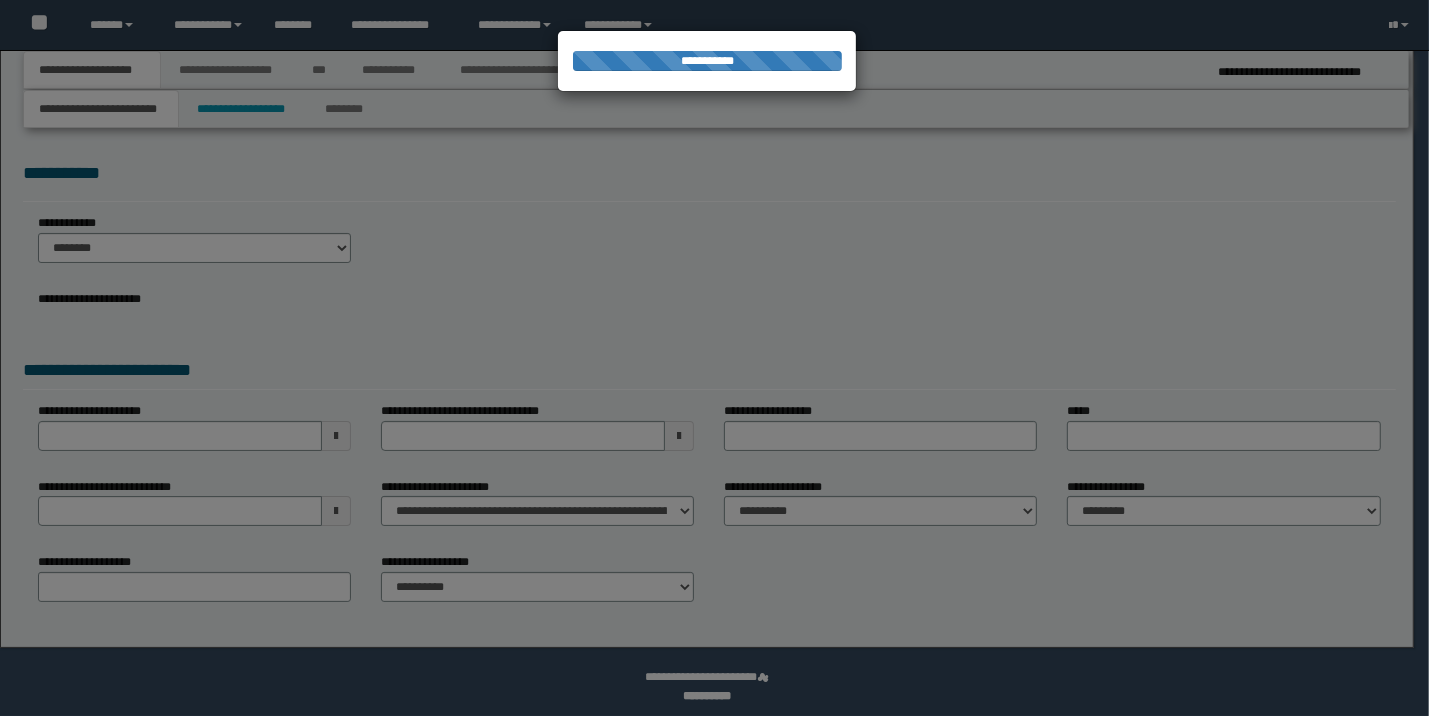select on "**" 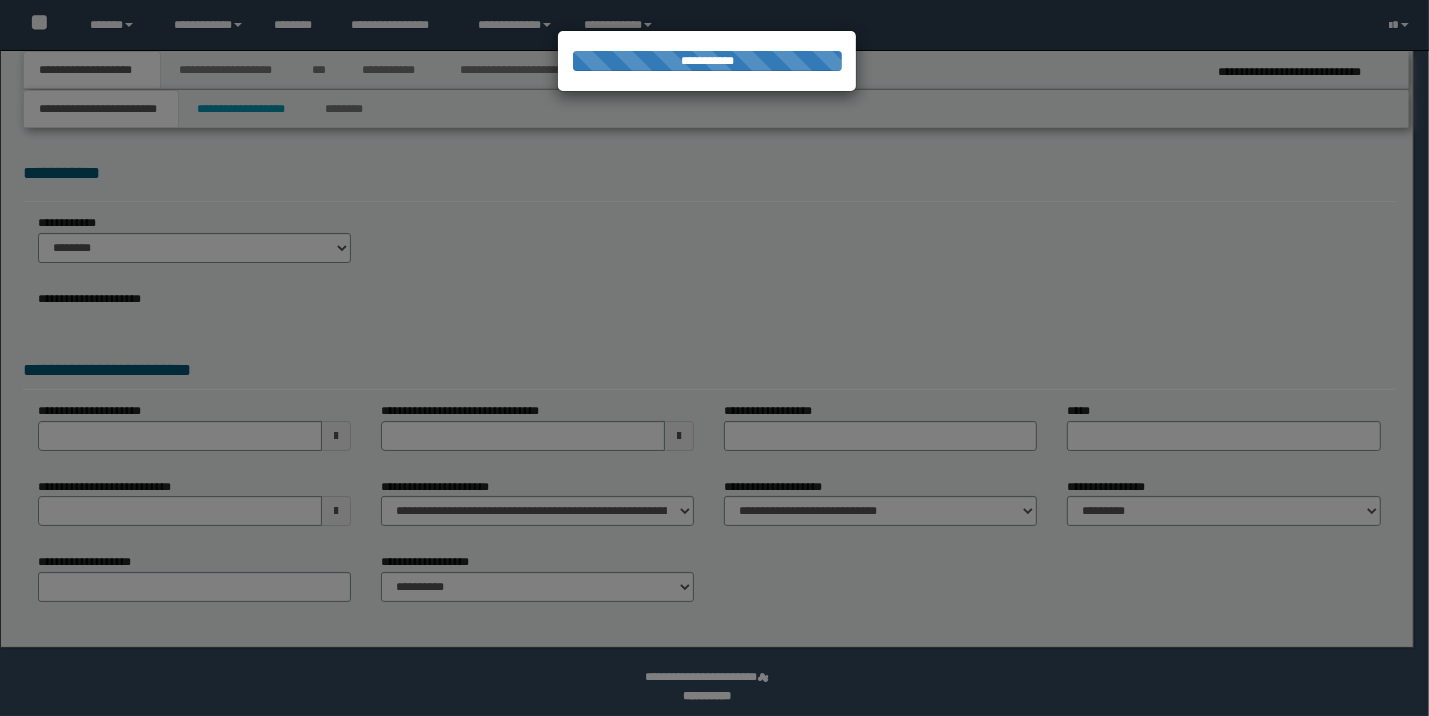 scroll, scrollTop: 0, scrollLeft: 0, axis: both 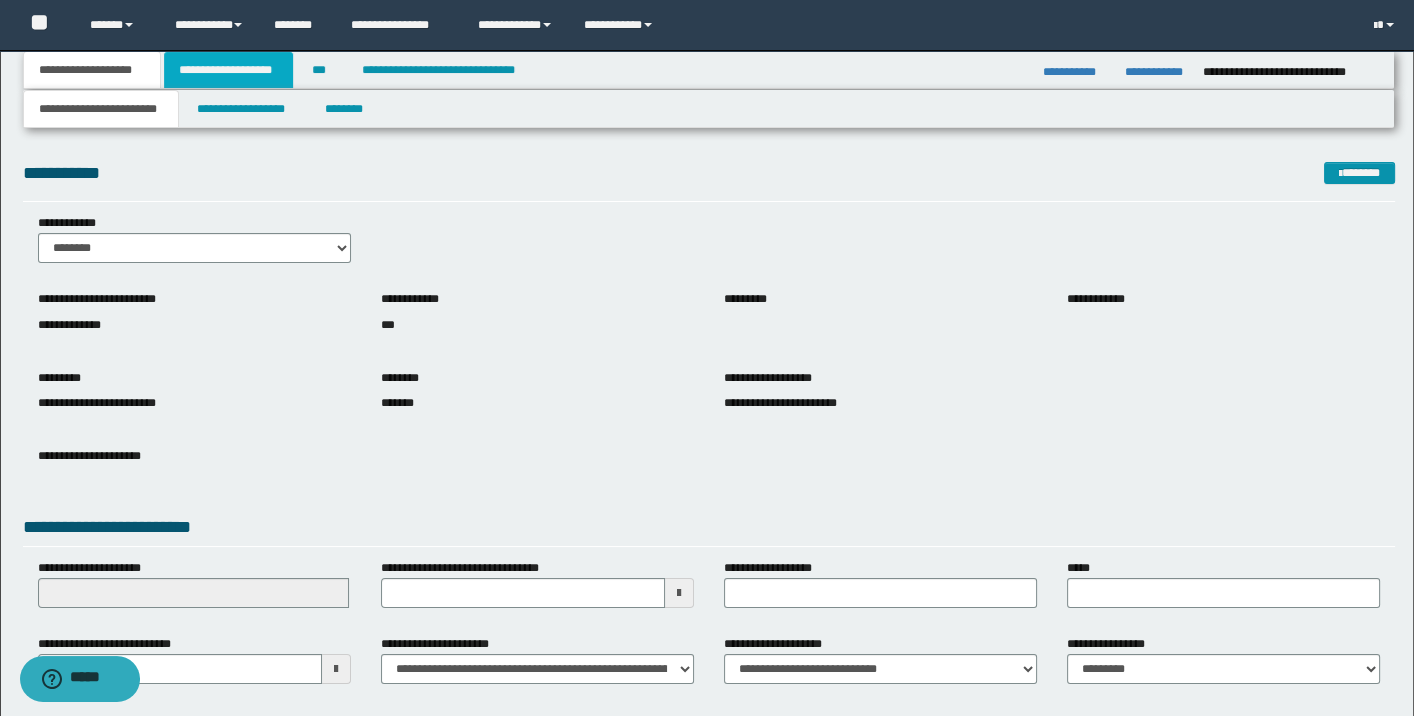 click on "**********" at bounding box center [228, 70] 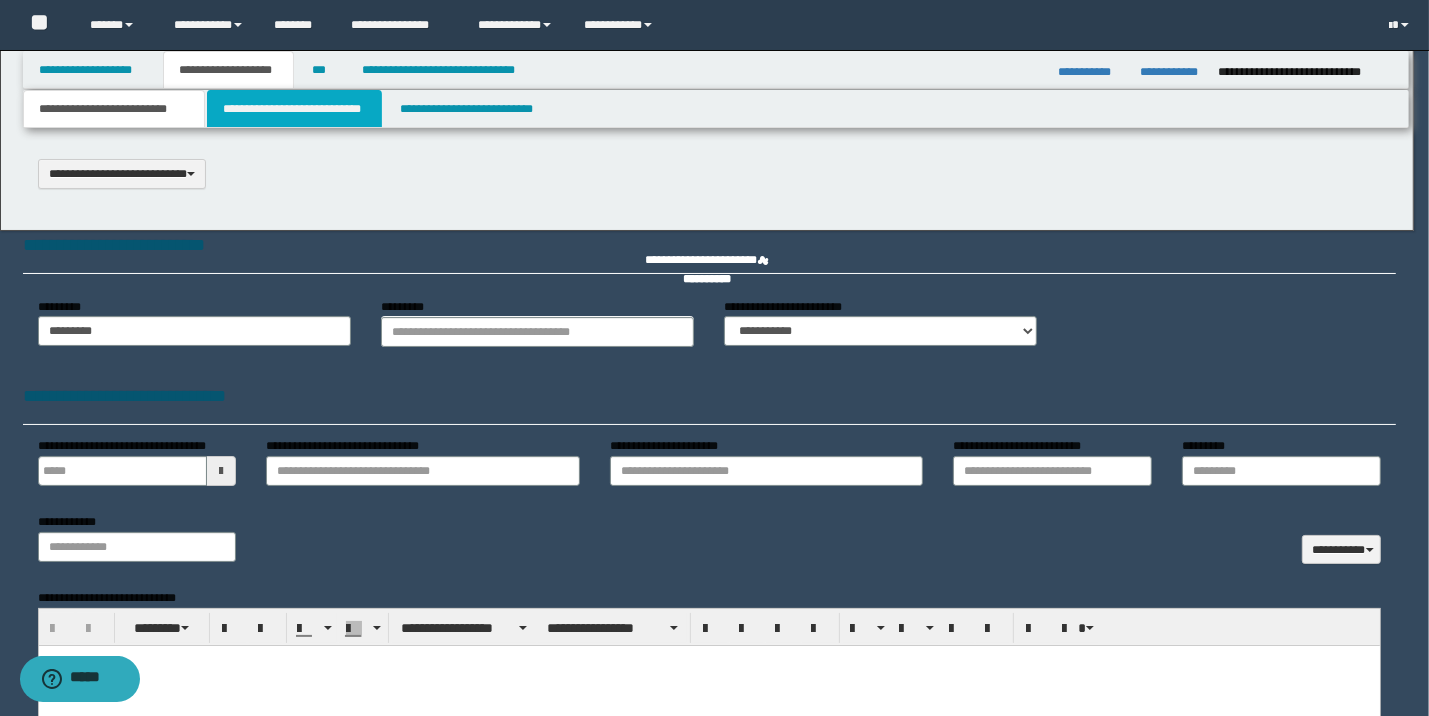 click on "**********" at bounding box center [294, 109] 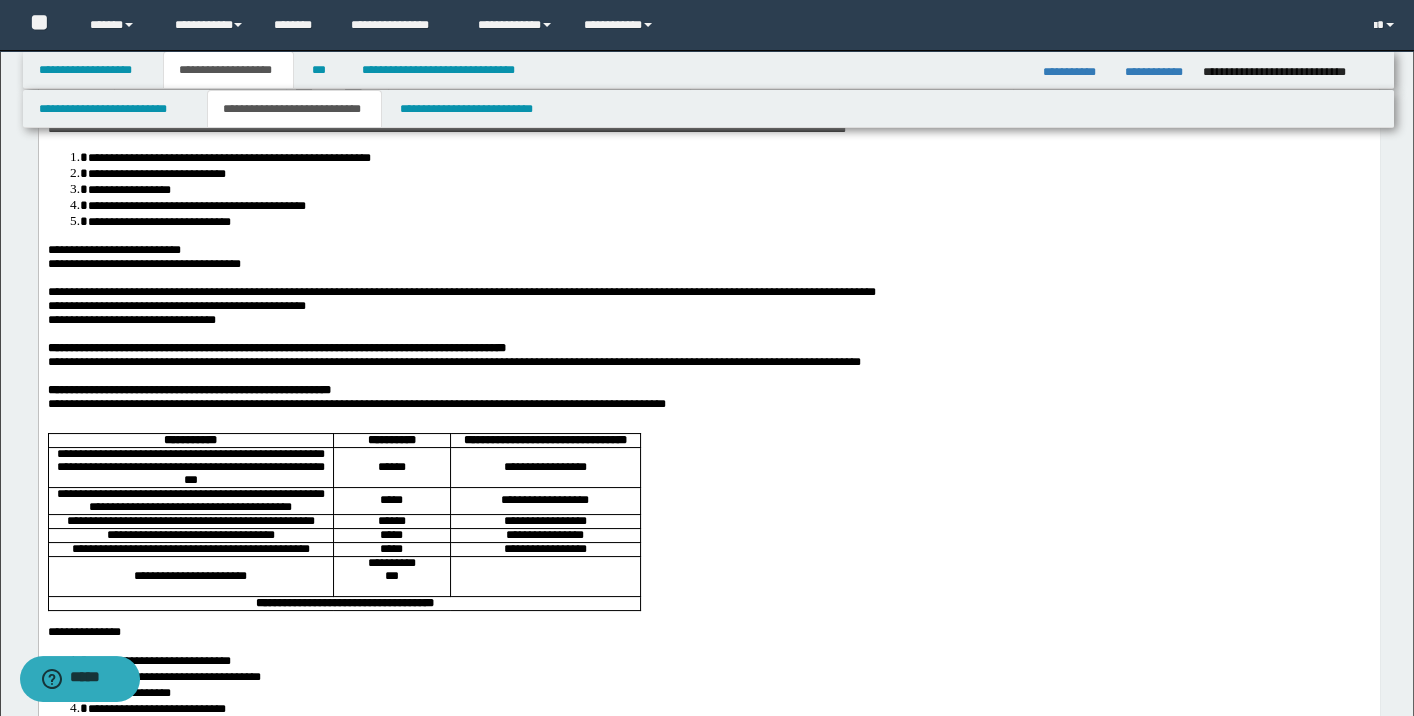 scroll, scrollTop: 200, scrollLeft: 0, axis: vertical 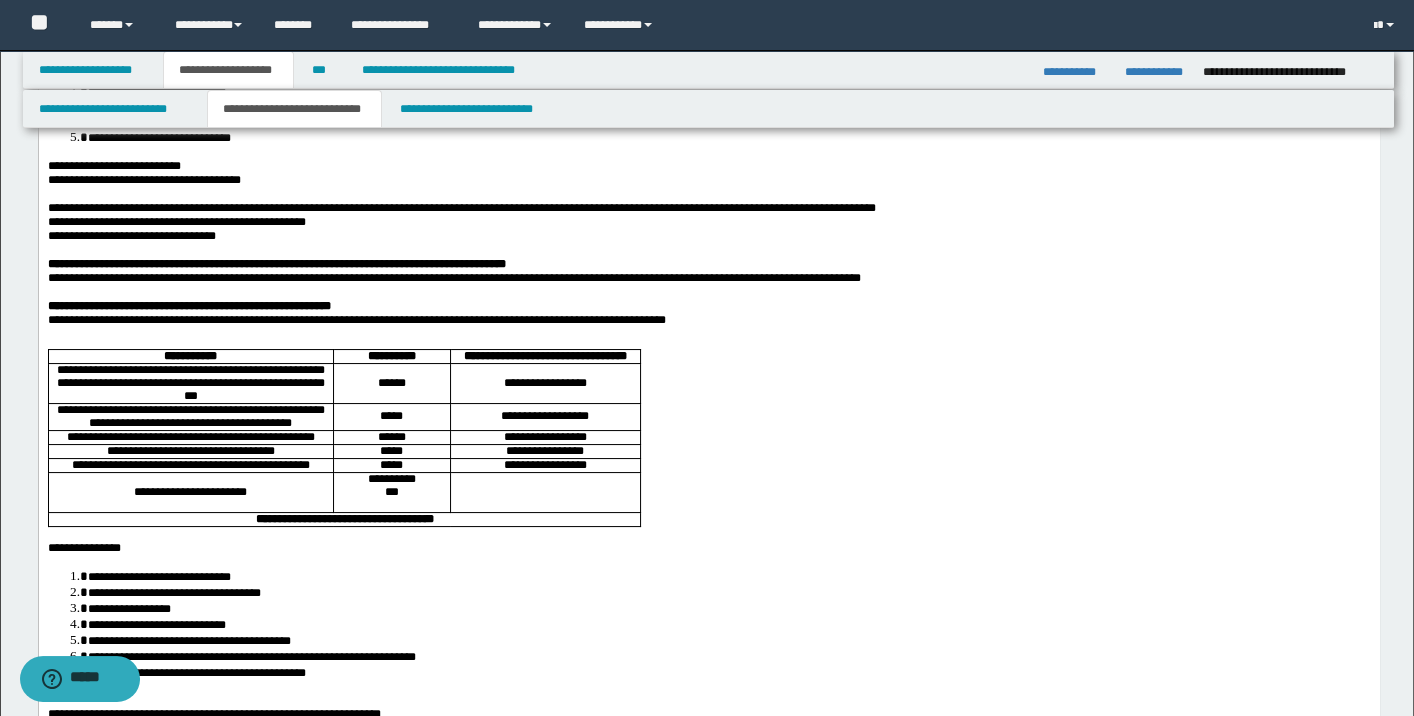 click on "**********" at bounding box center [453, 277] 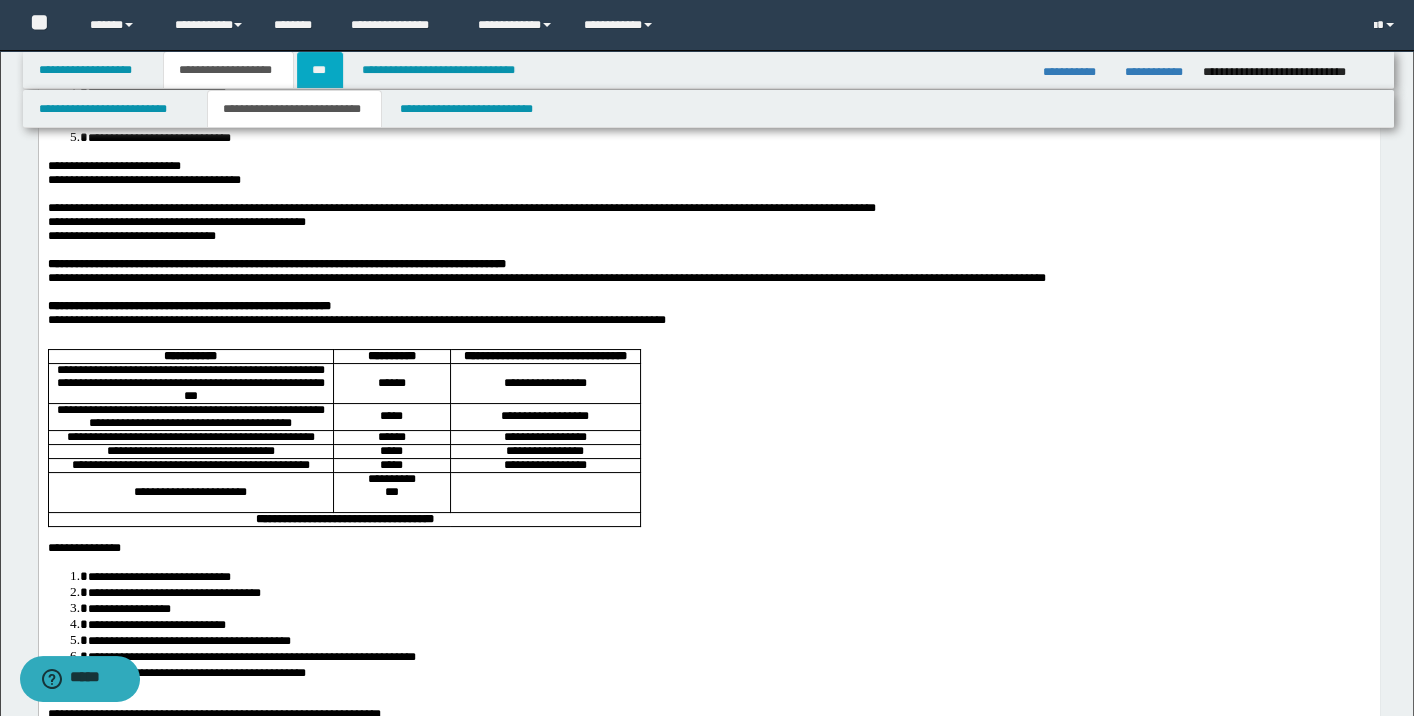 click on "***" at bounding box center [320, 70] 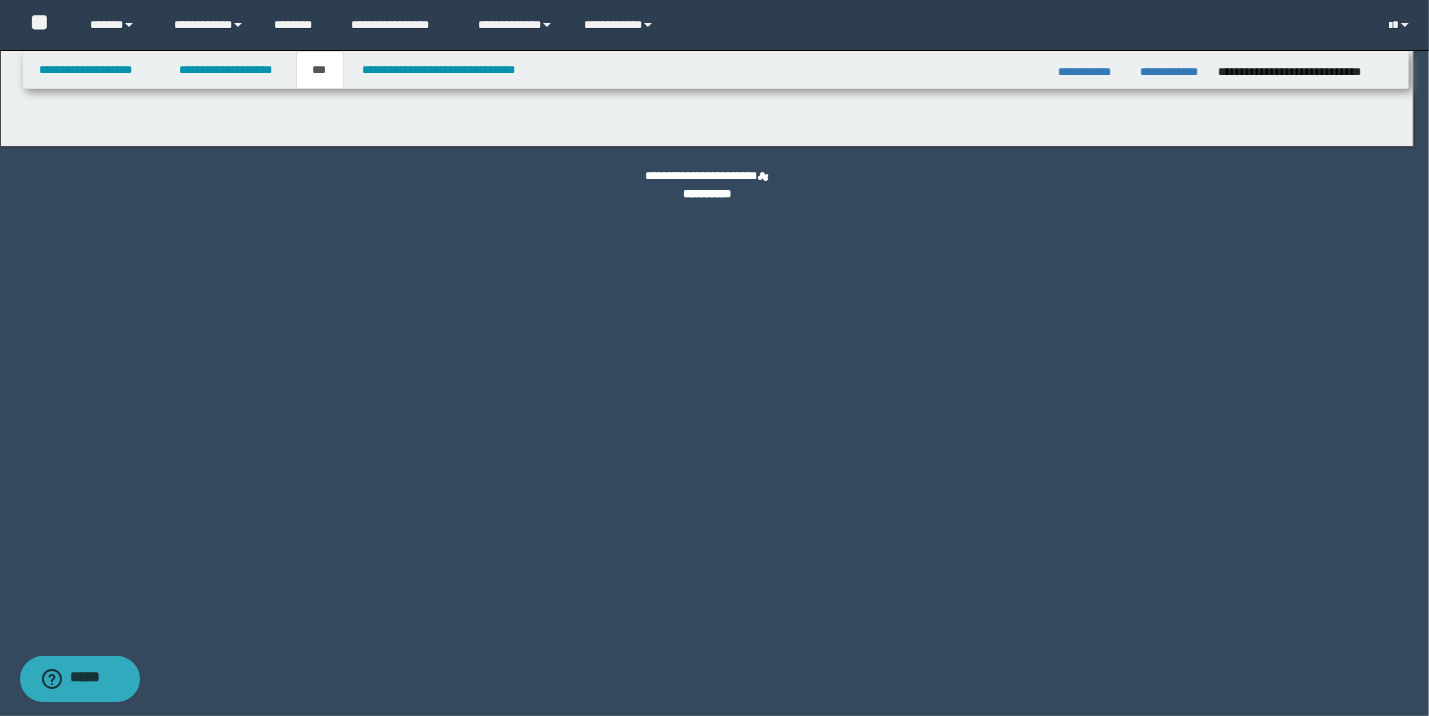 select on "**" 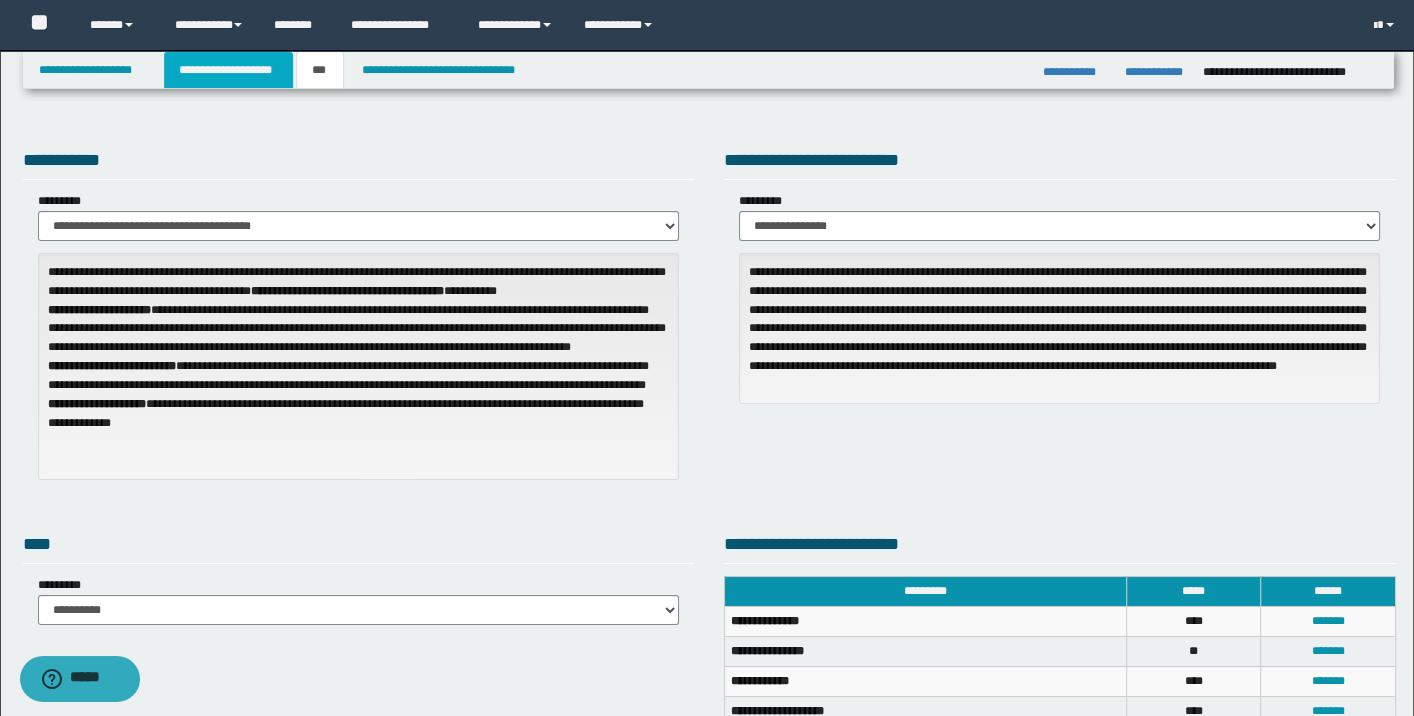 click on "**********" at bounding box center [228, 70] 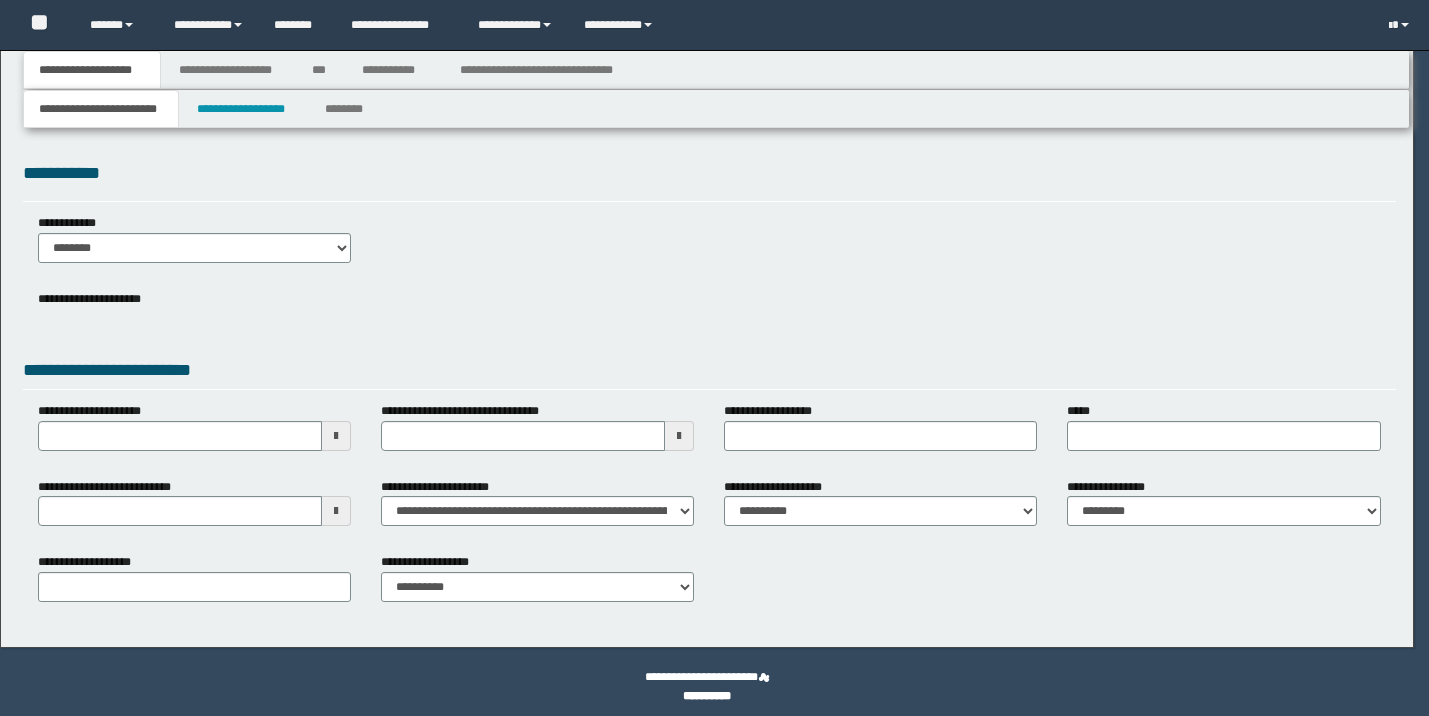 scroll, scrollTop: 0, scrollLeft: 0, axis: both 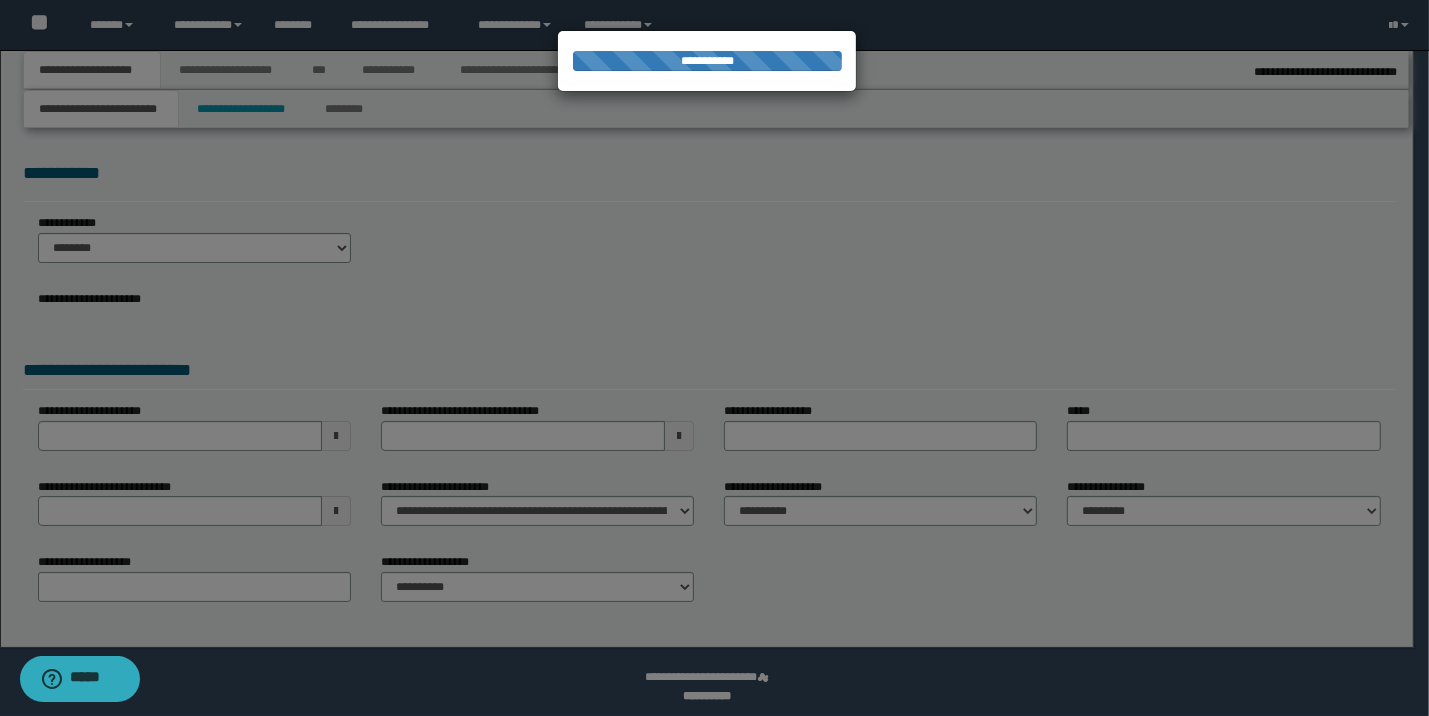 select on "**" 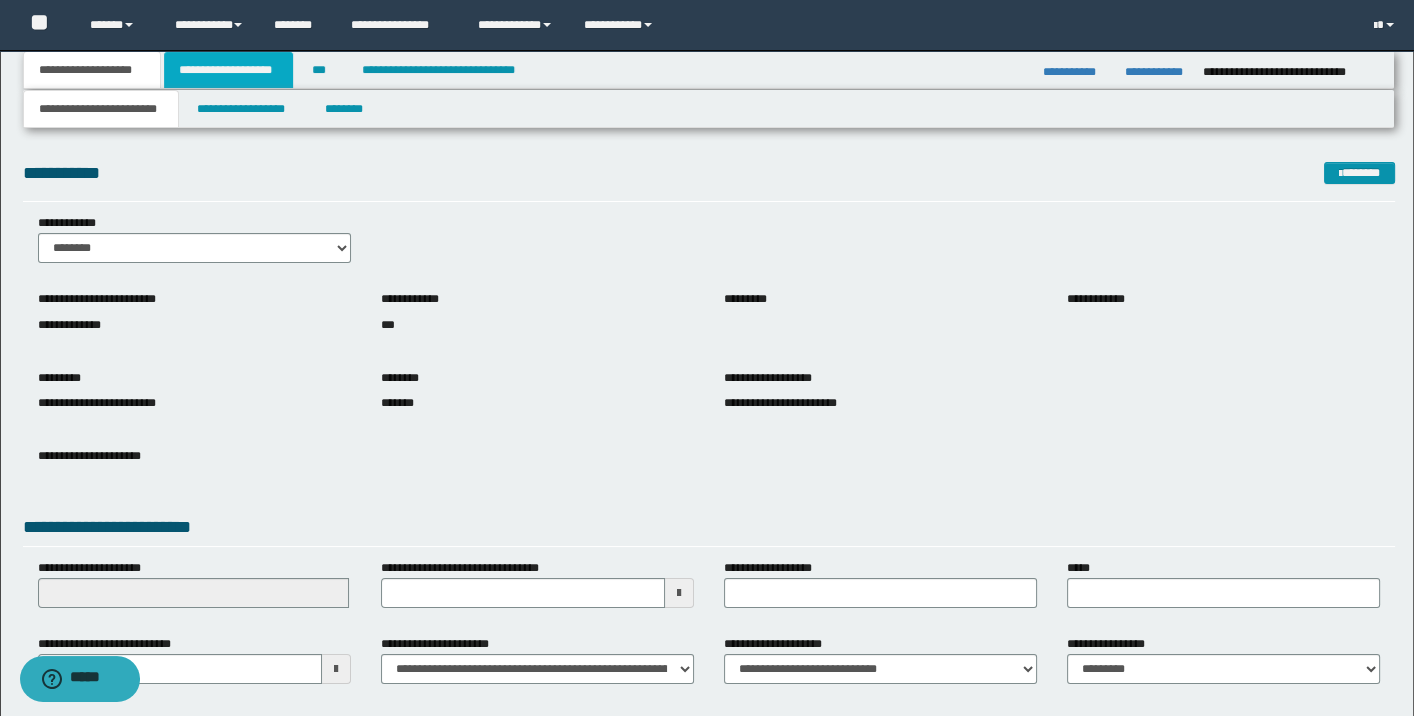 click on "**********" at bounding box center [228, 70] 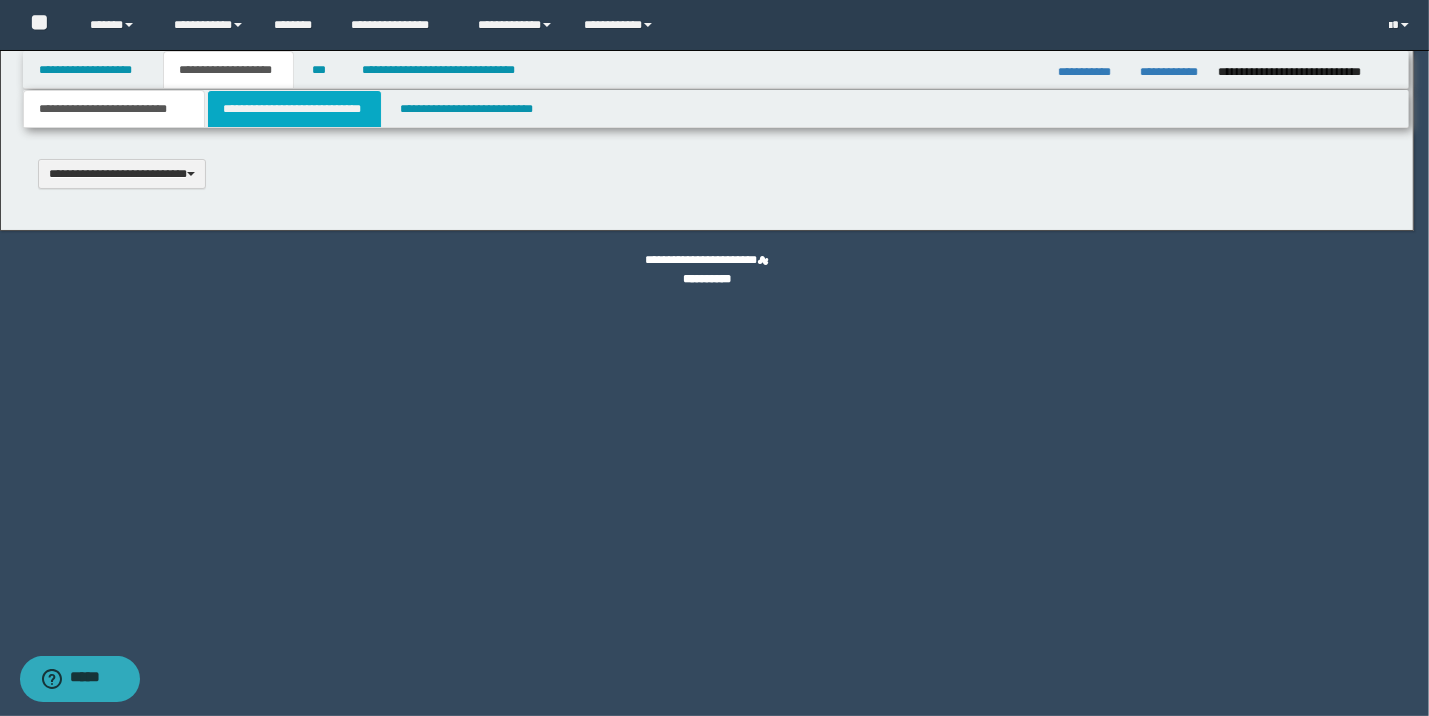type 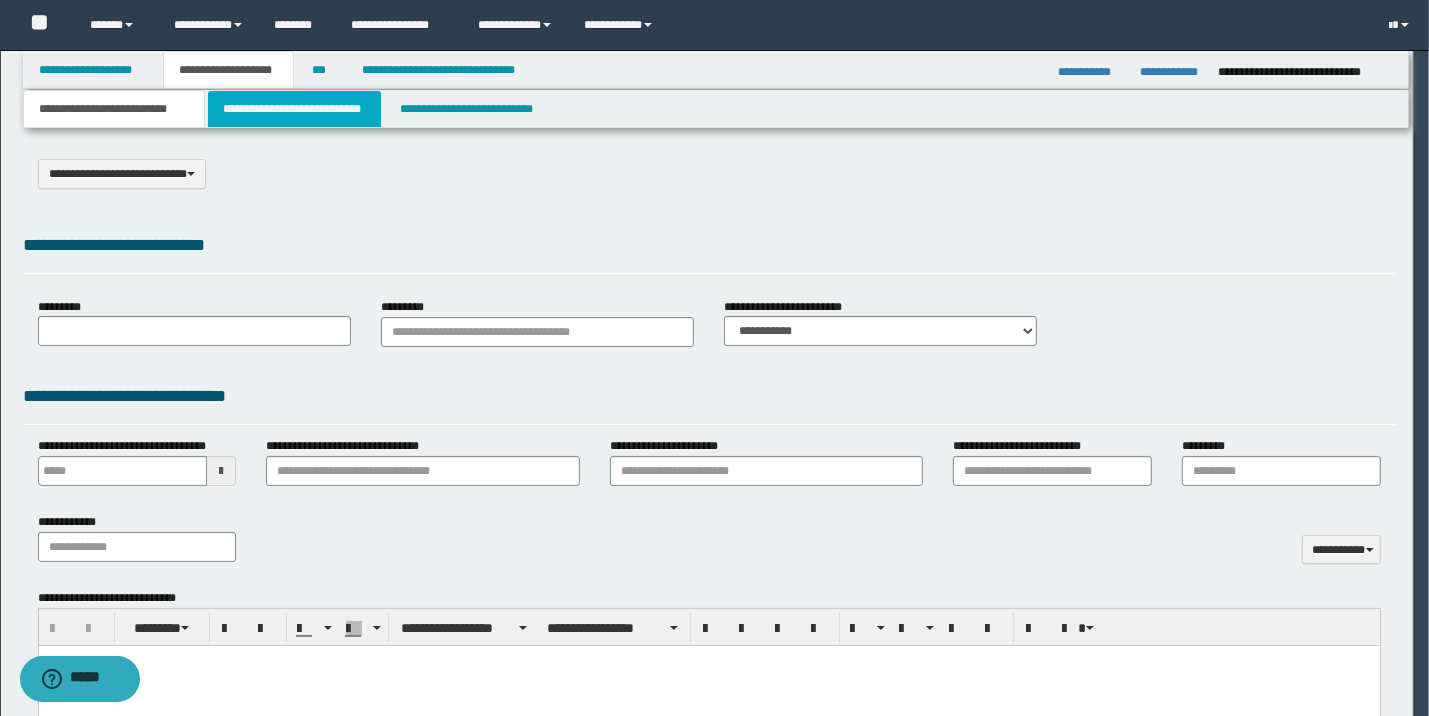 type on "*********" 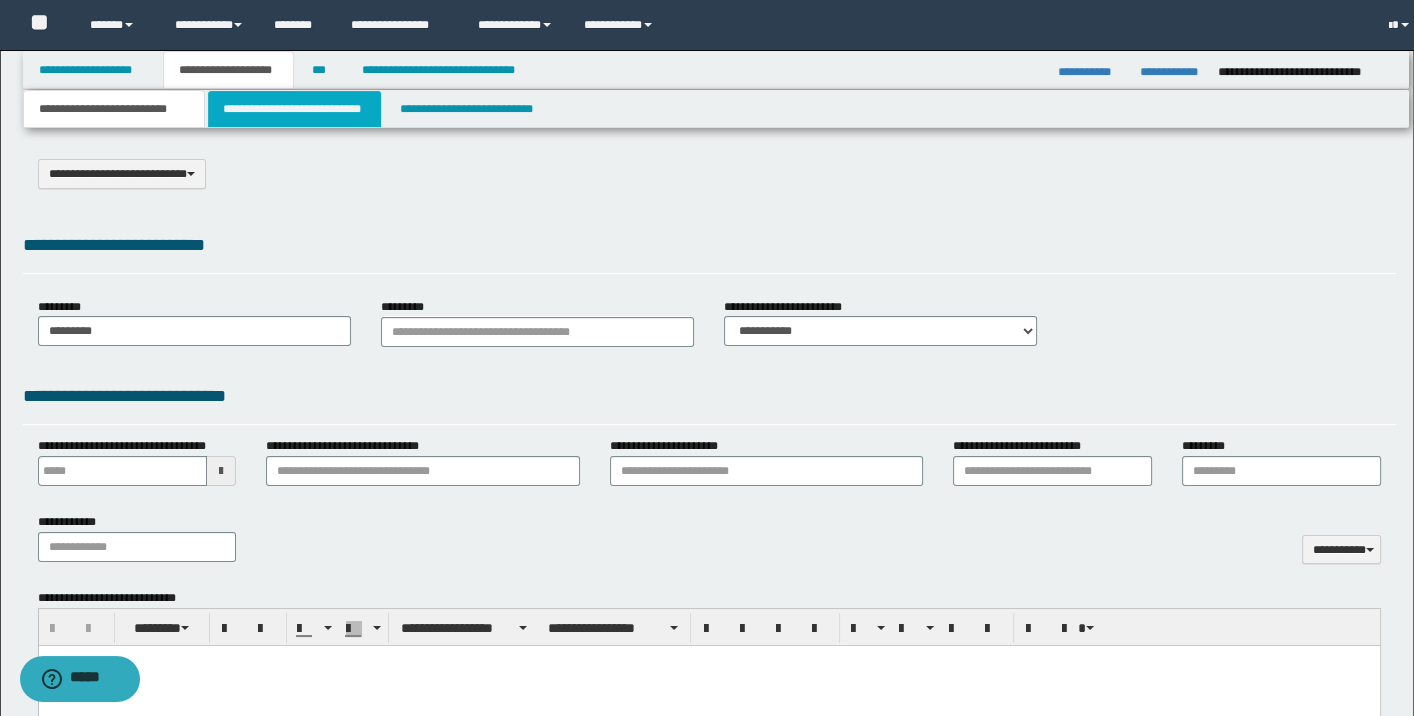 click on "**********" at bounding box center (294, 109) 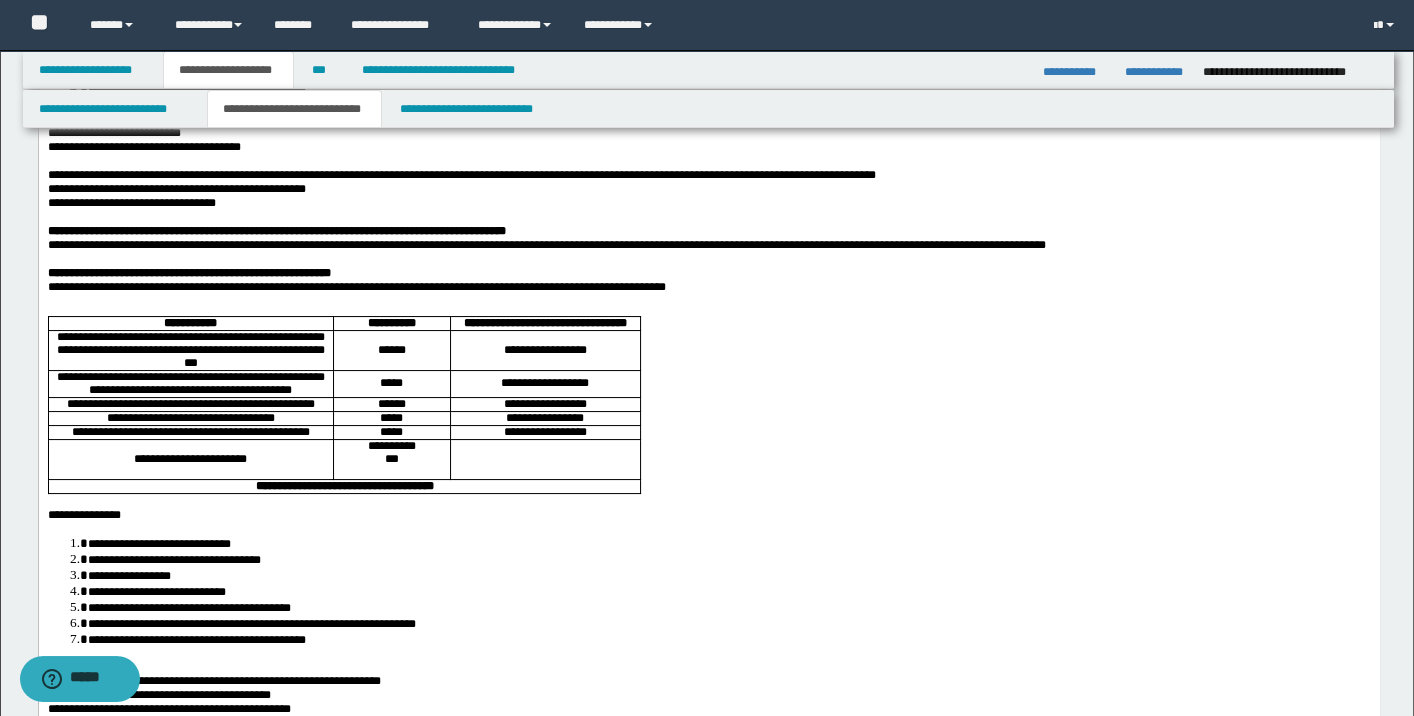 scroll, scrollTop: 300, scrollLeft: 0, axis: vertical 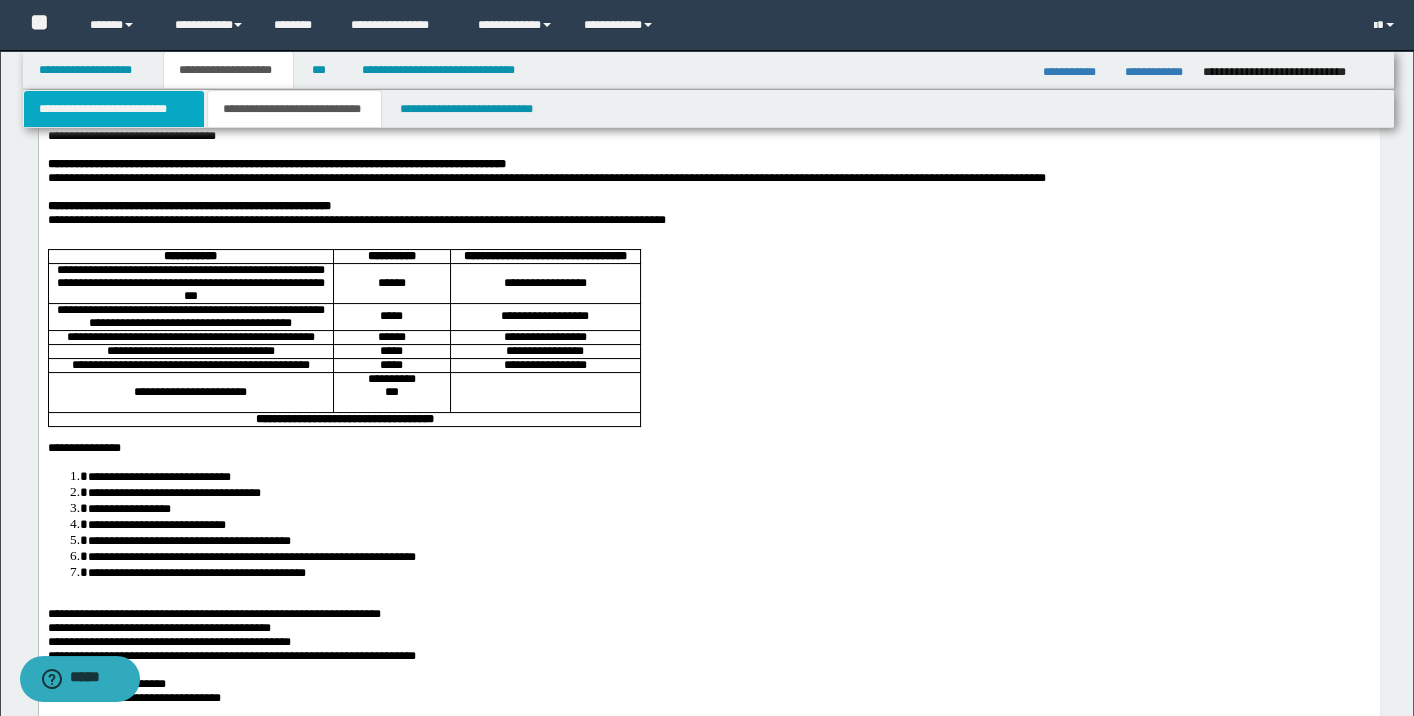 click on "**********" at bounding box center (114, 109) 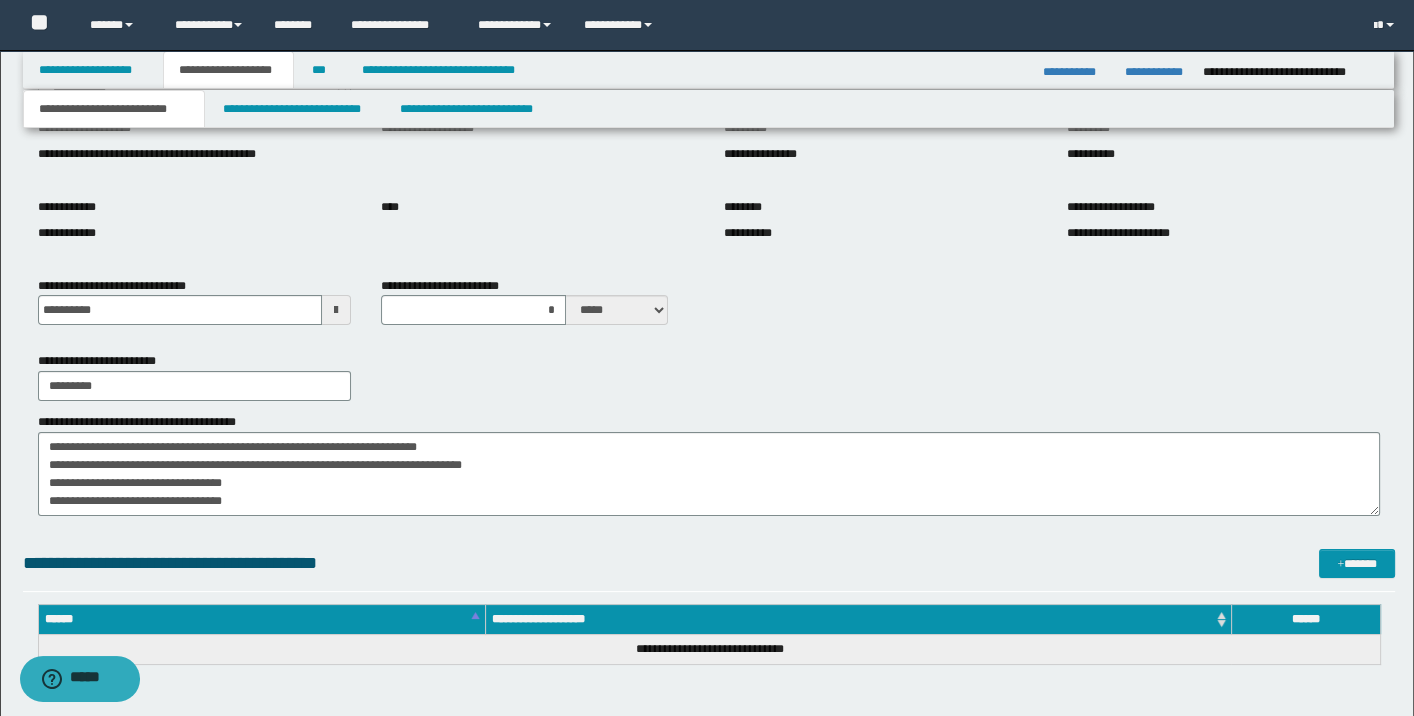 scroll, scrollTop: 53, scrollLeft: 0, axis: vertical 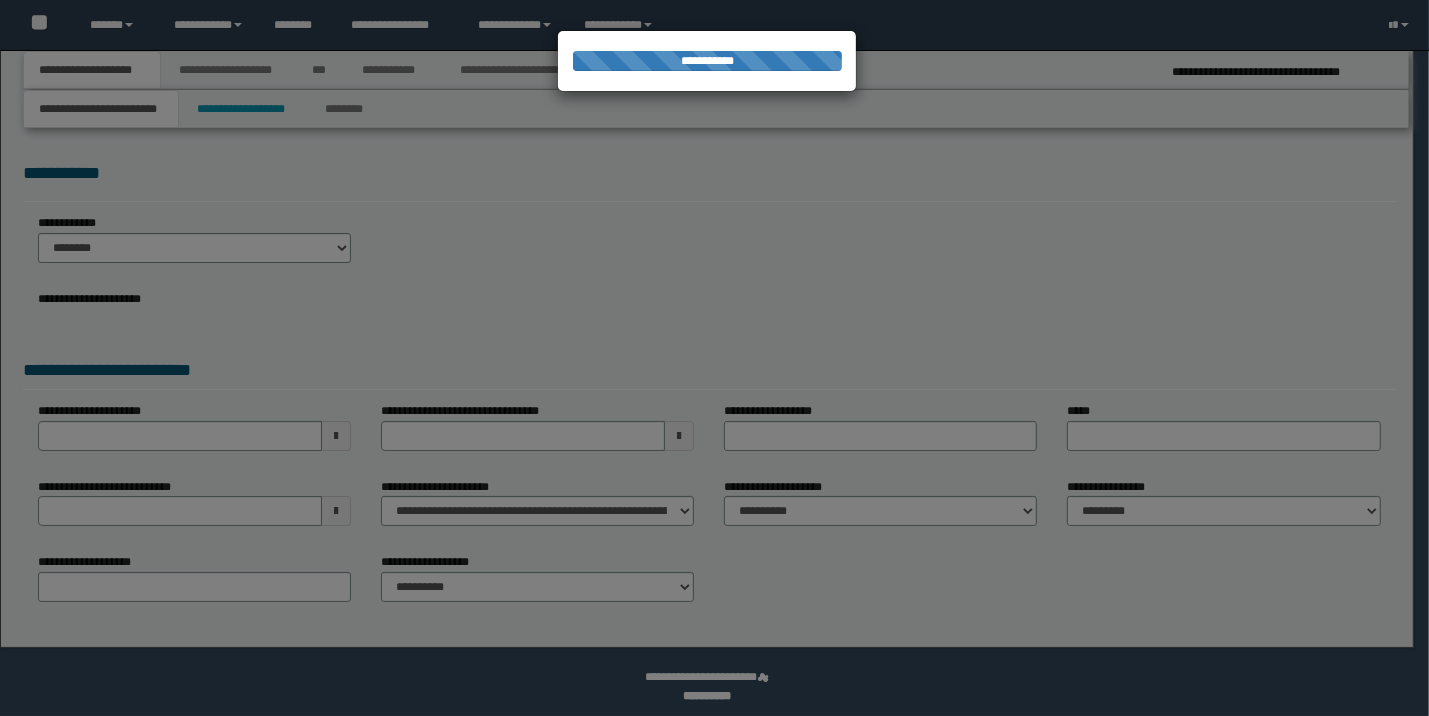 select on "*" 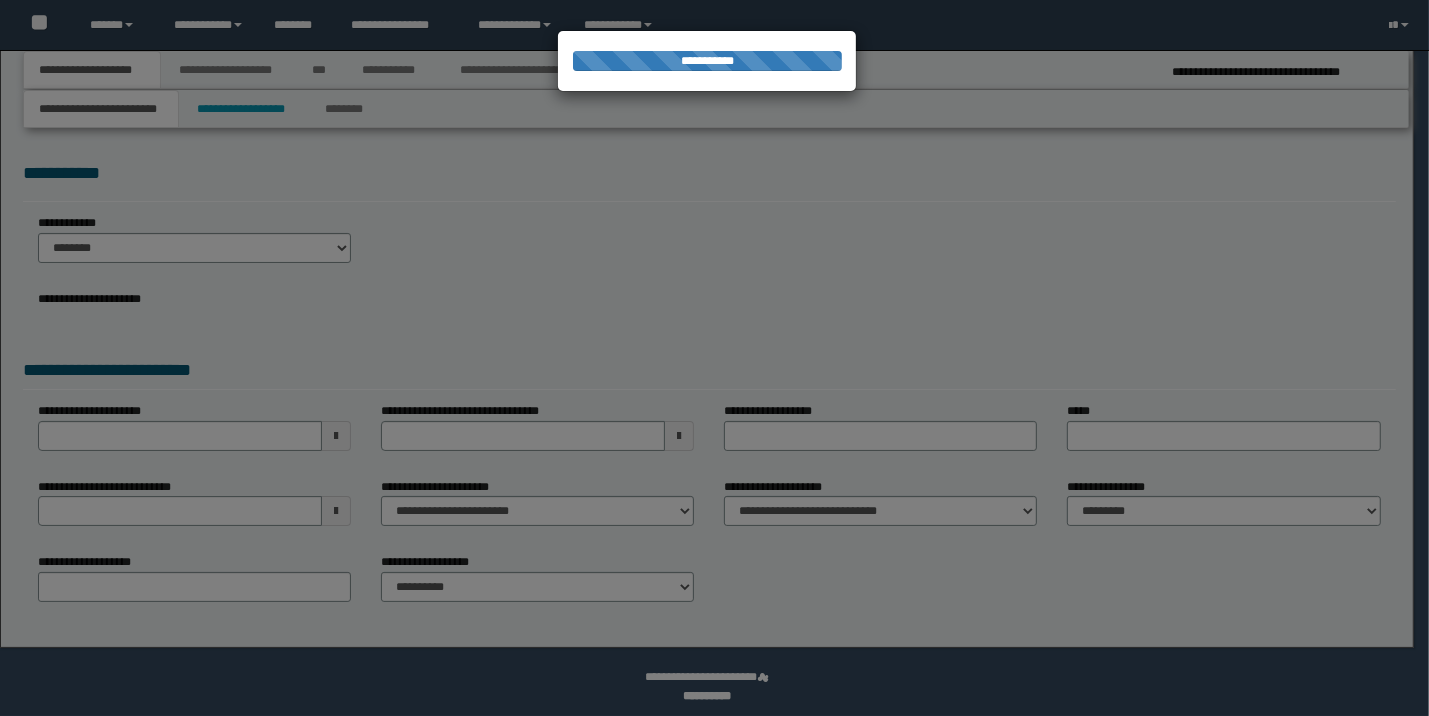 scroll, scrollTop: 0, scrollLeft: 0, axis: both 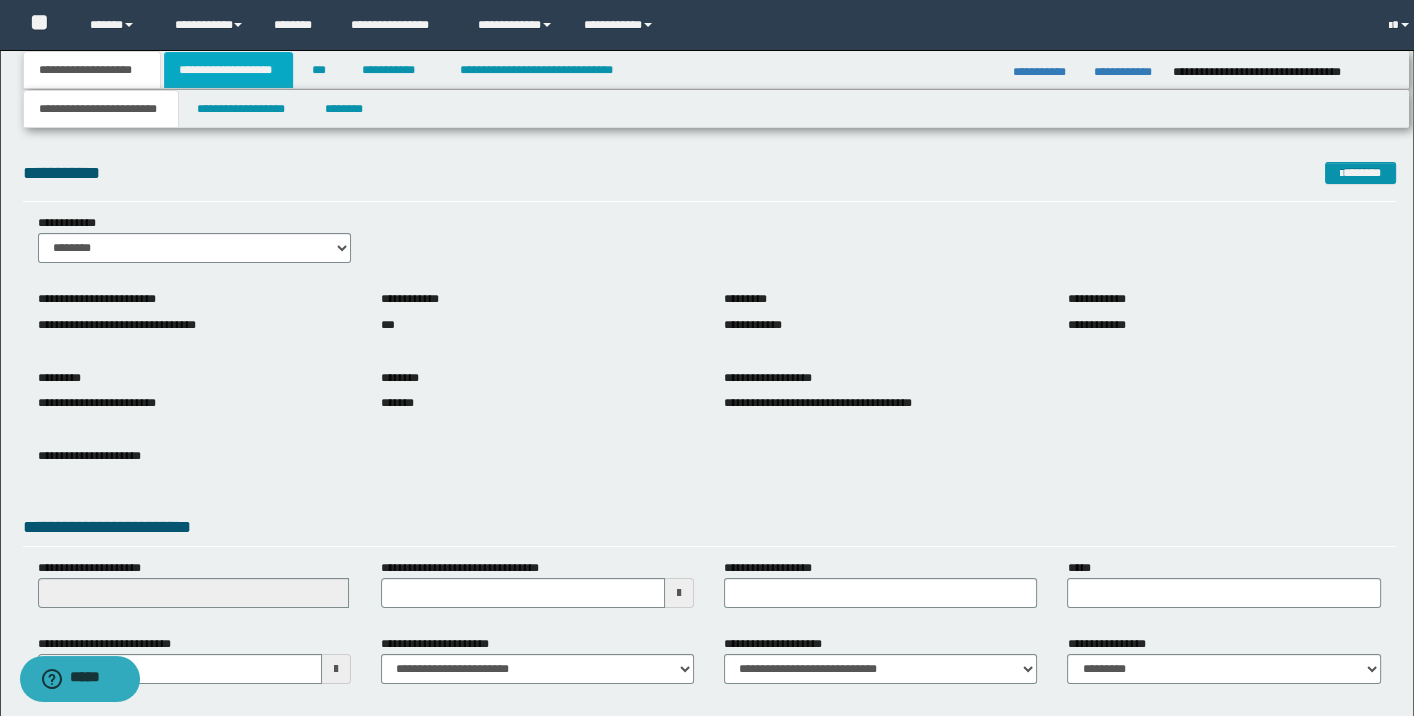 click on "**********" at bounding box center (228, 70) 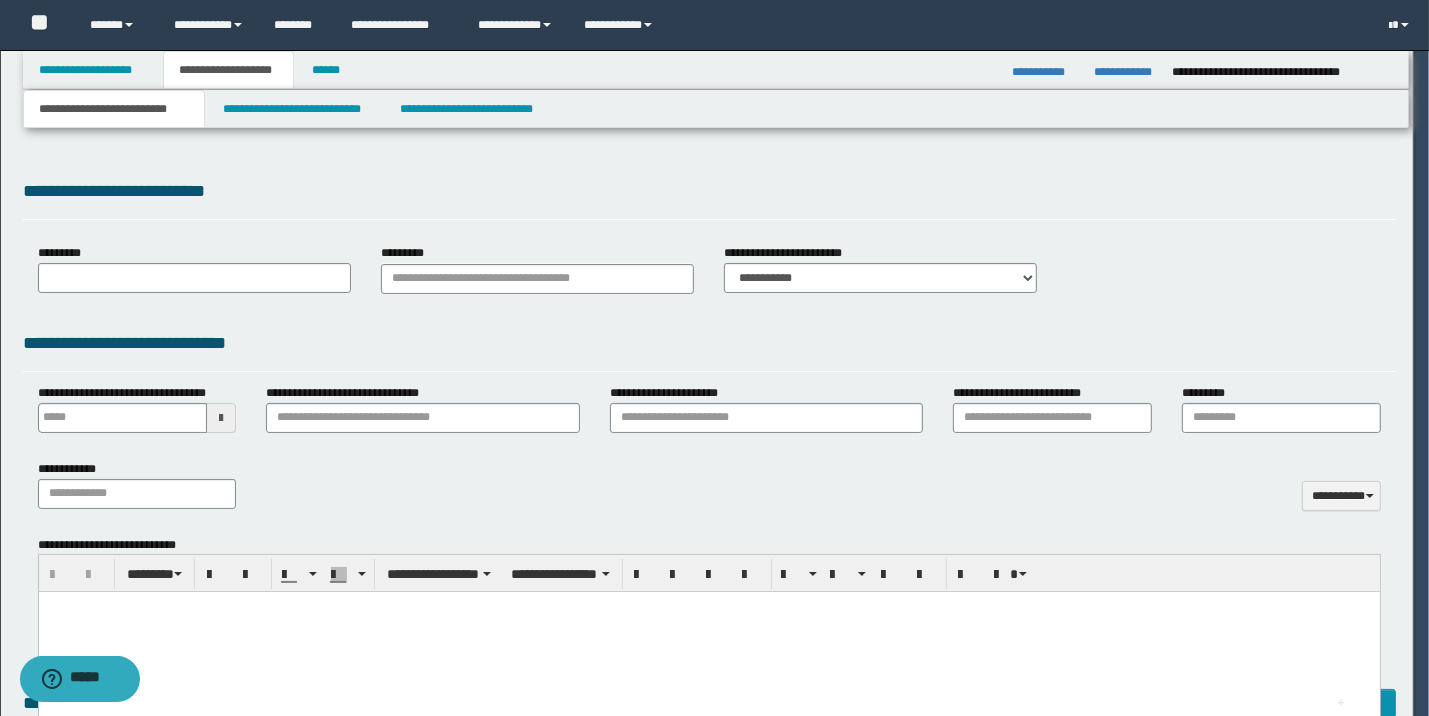 type 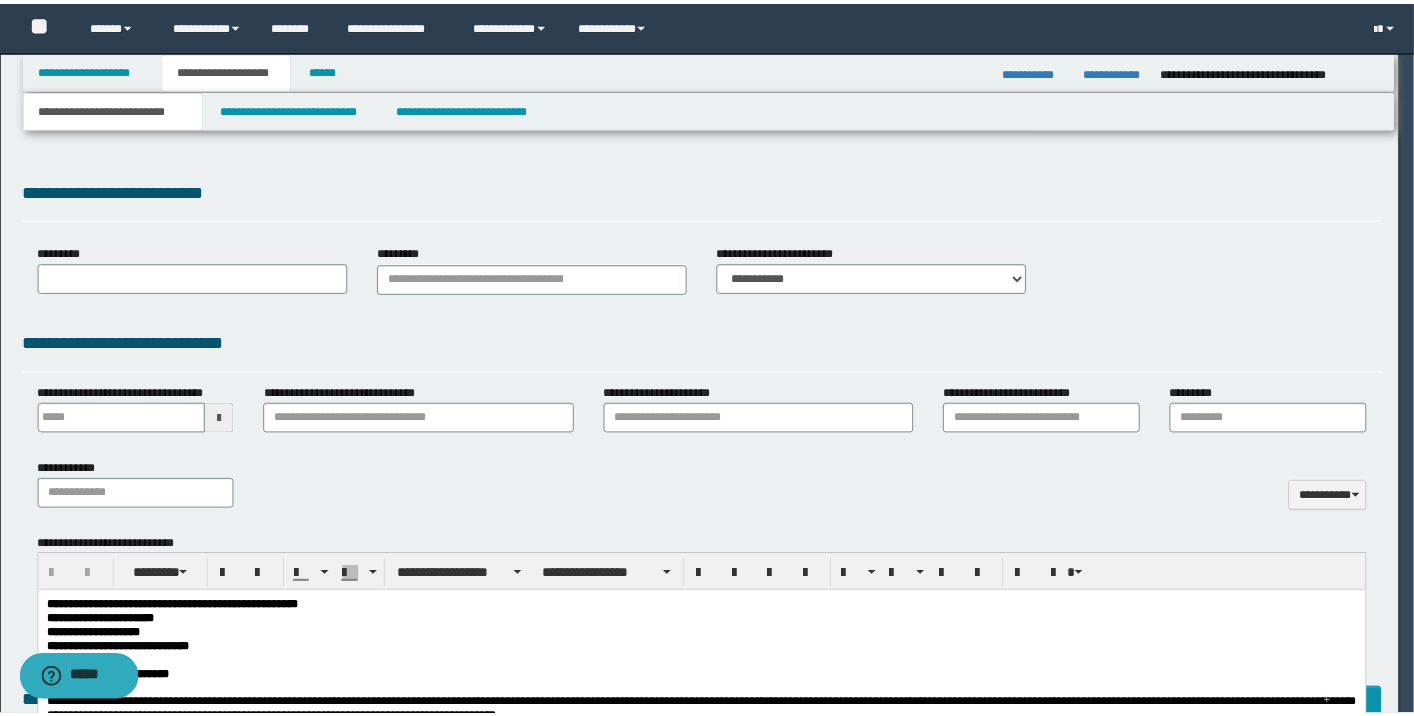 scroll, scrollTop: 0, scrollLeft: 0, axis: both 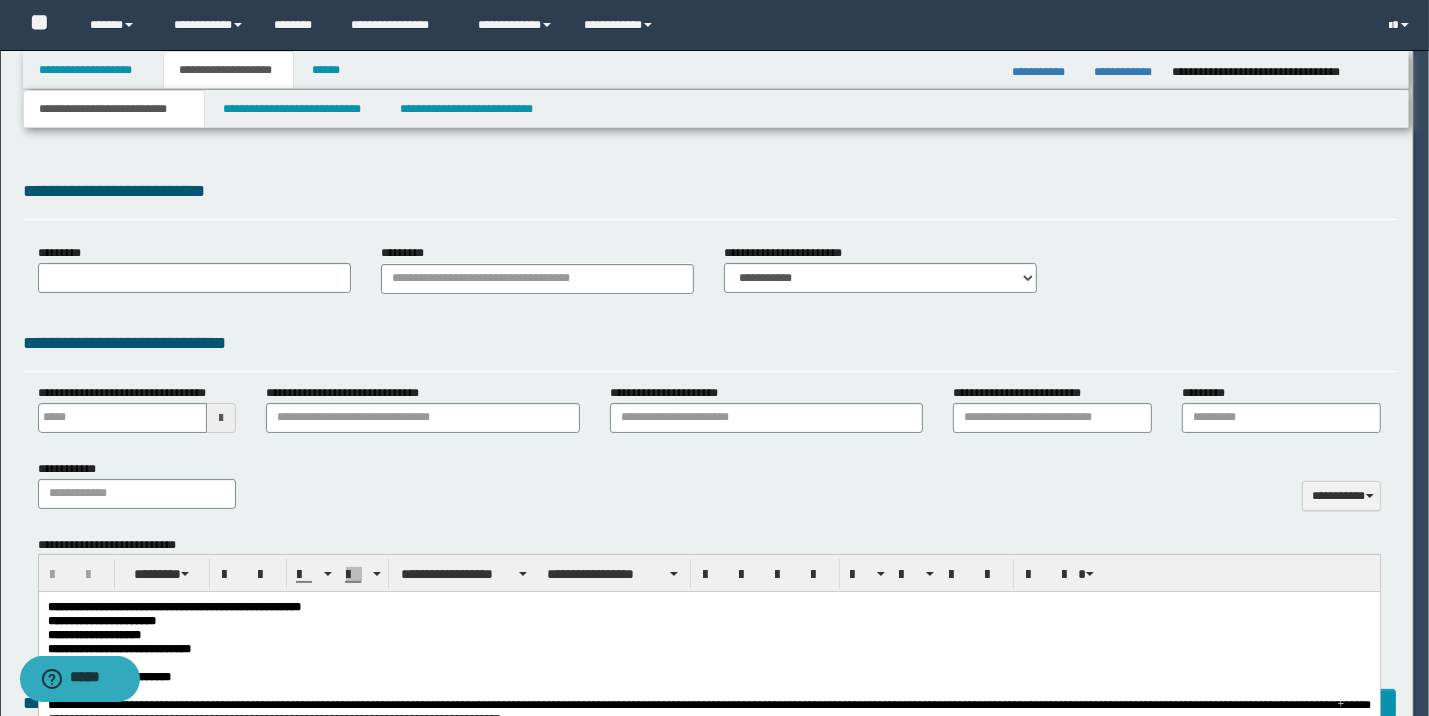 select on "*" 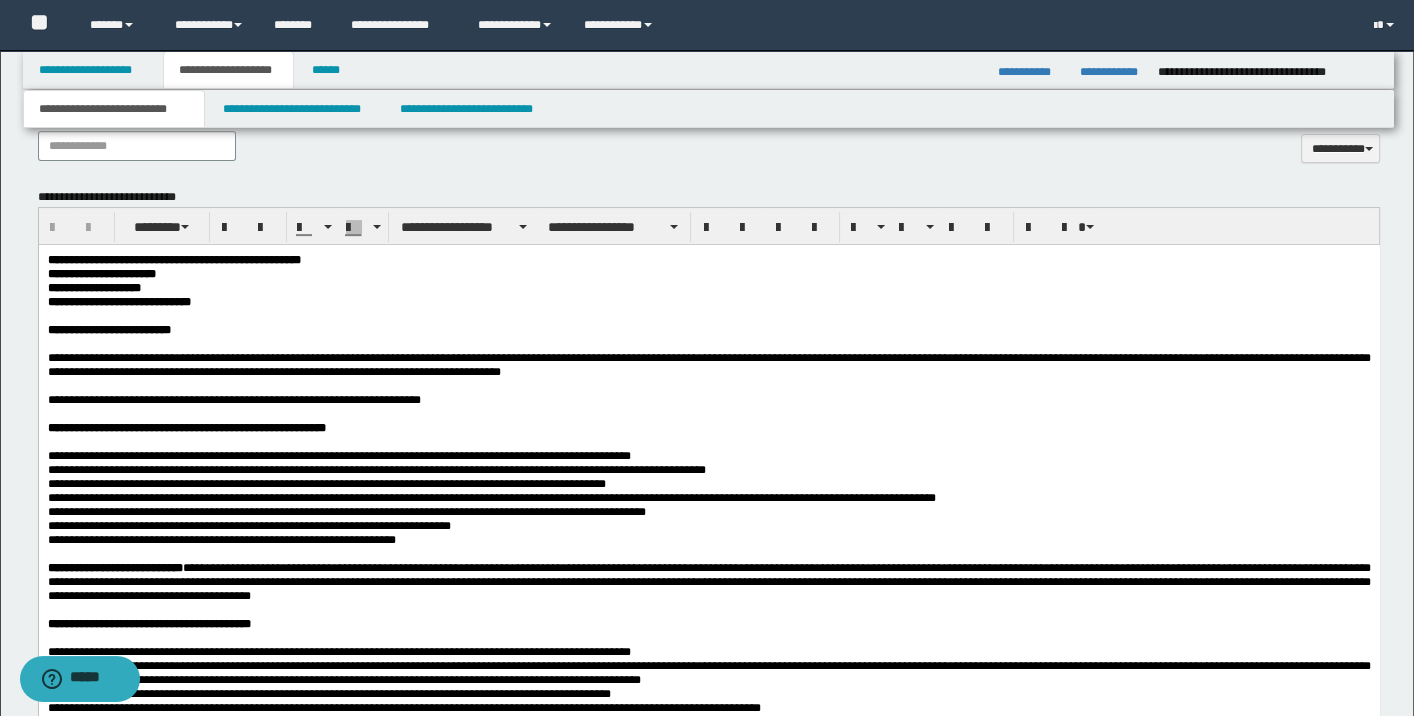 scroll, scrollTop: 900, scrollLeft: 0, axis: vertical 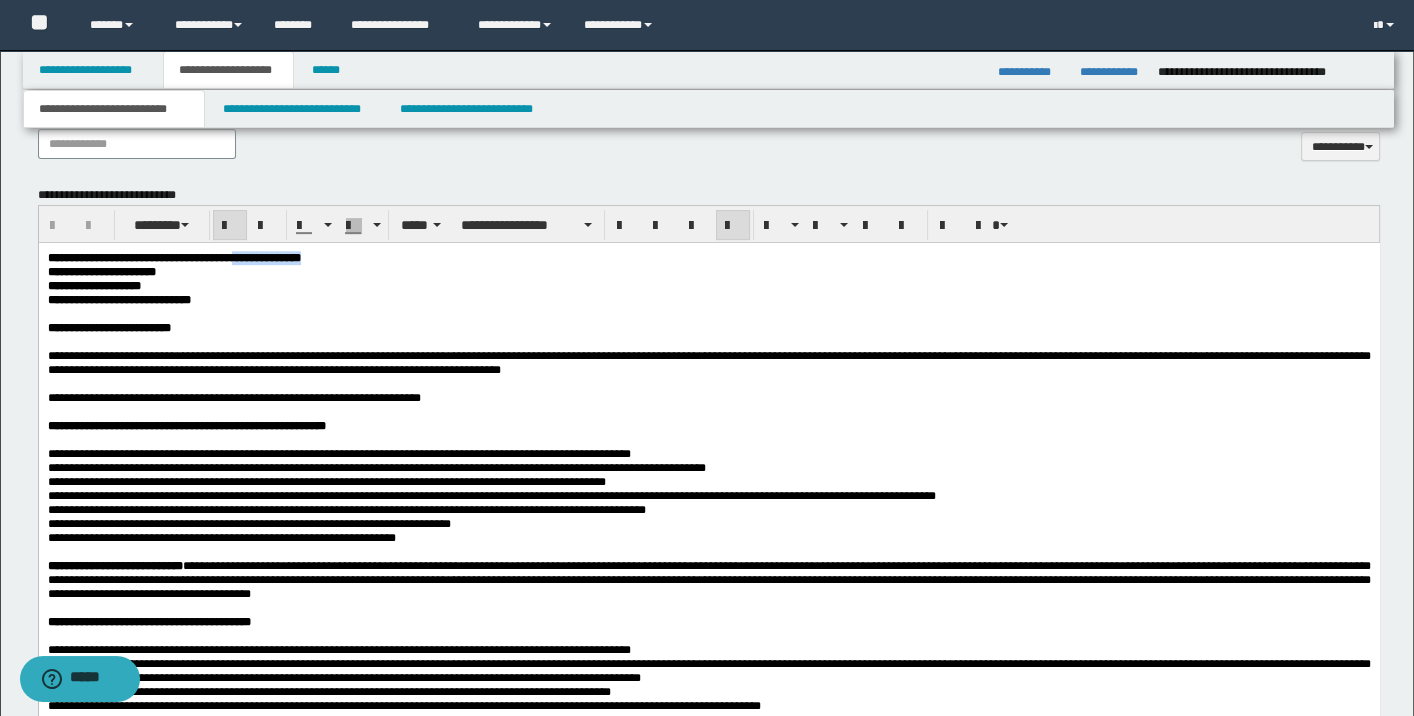 drag, startPoint x: 387, startPoint y: 256, endPoint x: 300, endPoint y: 256, distance: 87 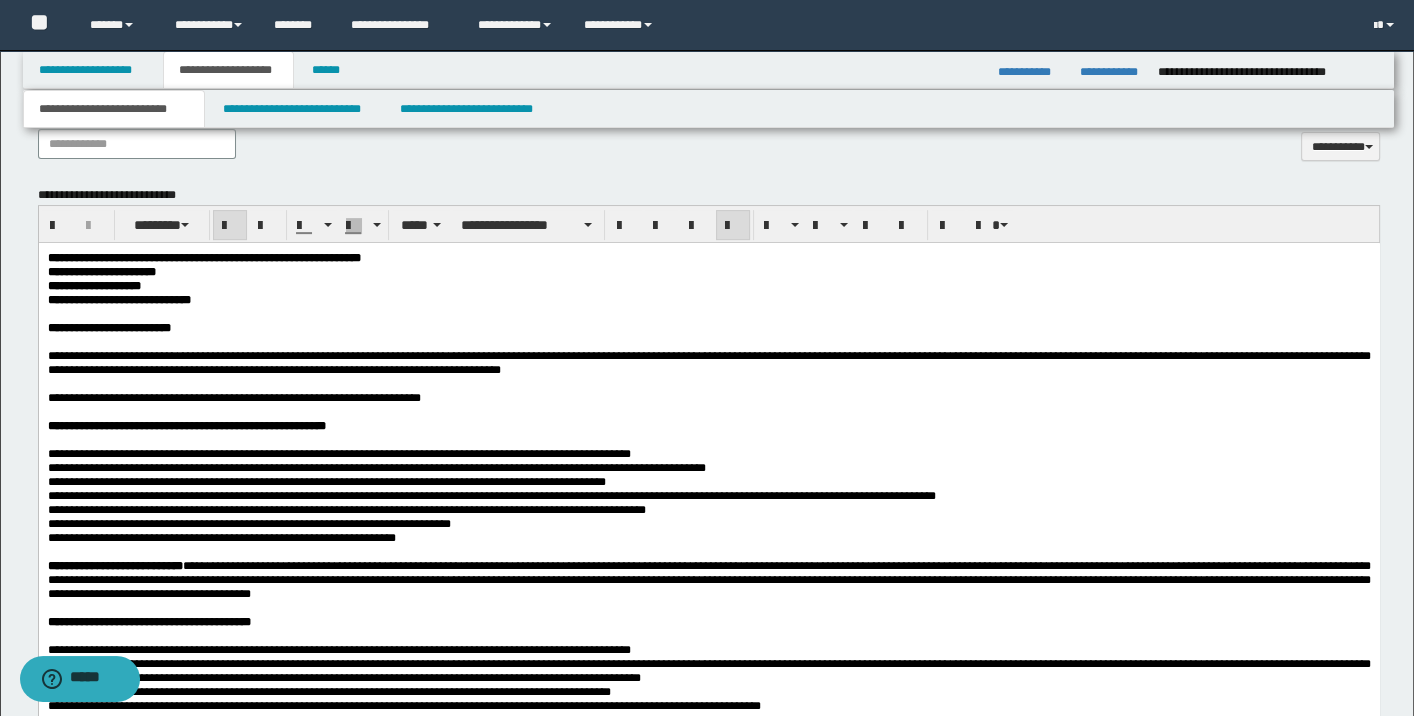 click on "**********" at bounding box center [203, 258] 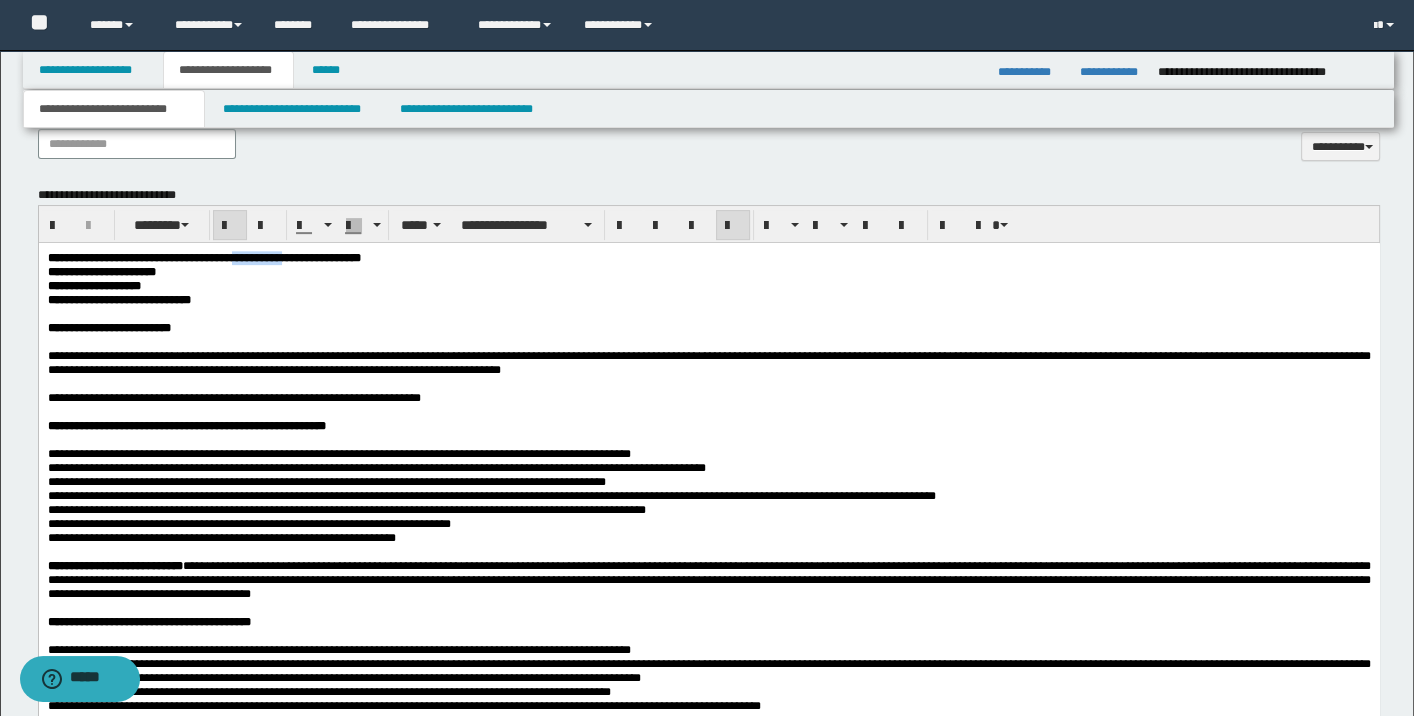 click on "**********" at bounding box center (203, 258) 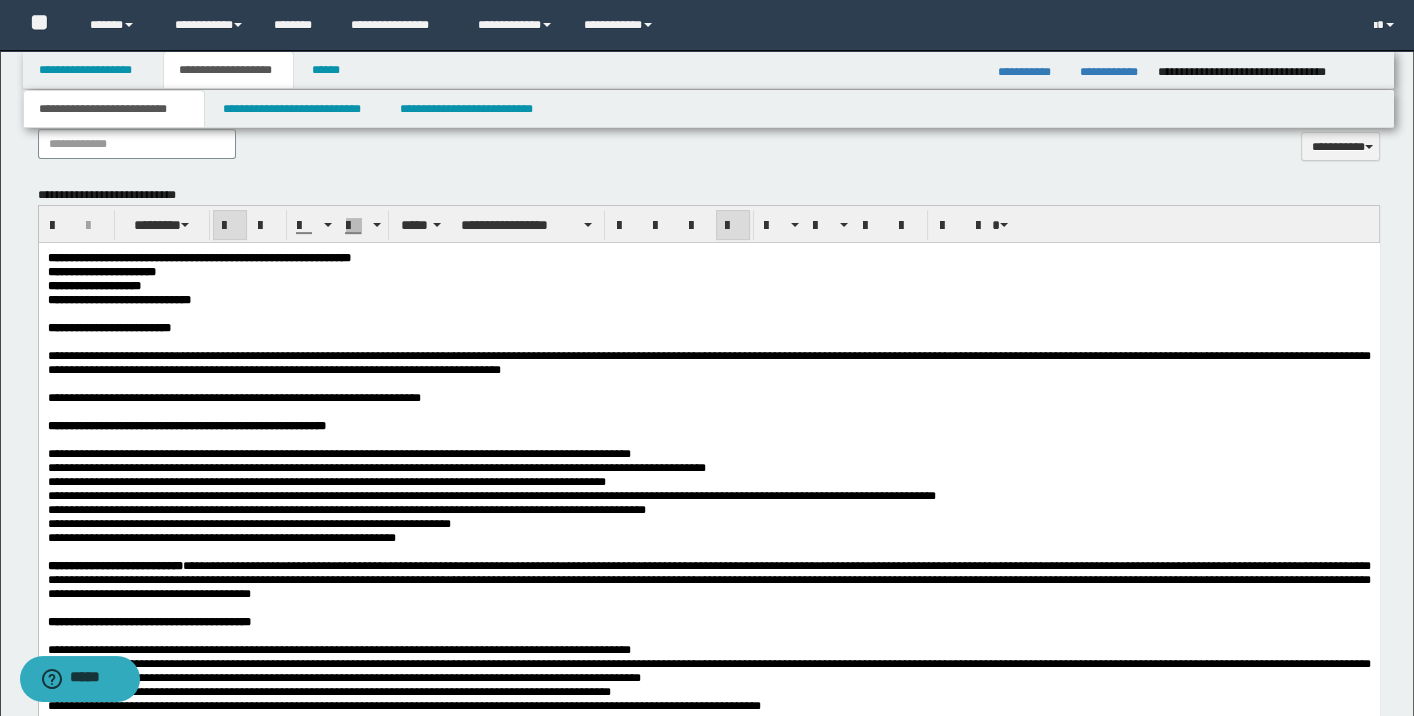 click on "**********" at bounding box center [708, 286] 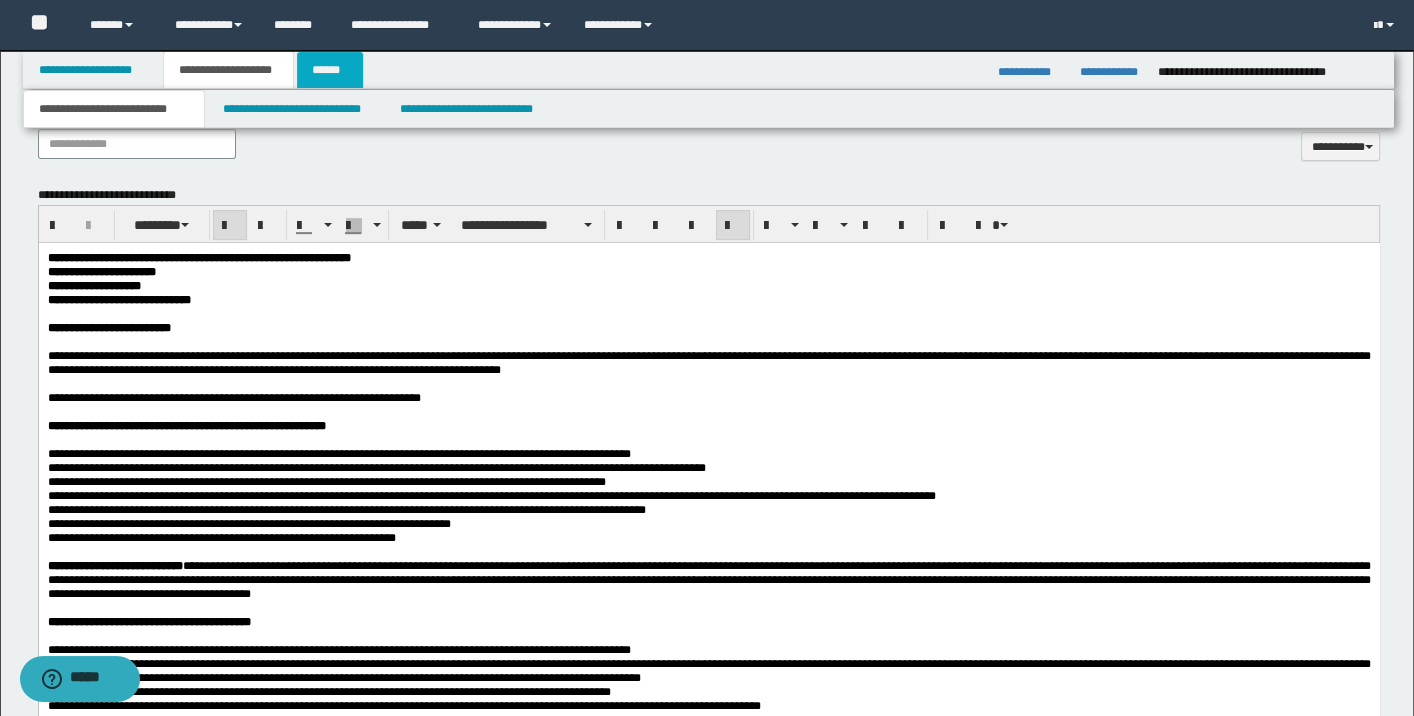 drag, startPoint x: 335, startPoint y: 71, endPoint x: 309, endPoint y: 69, distance: 26.076809 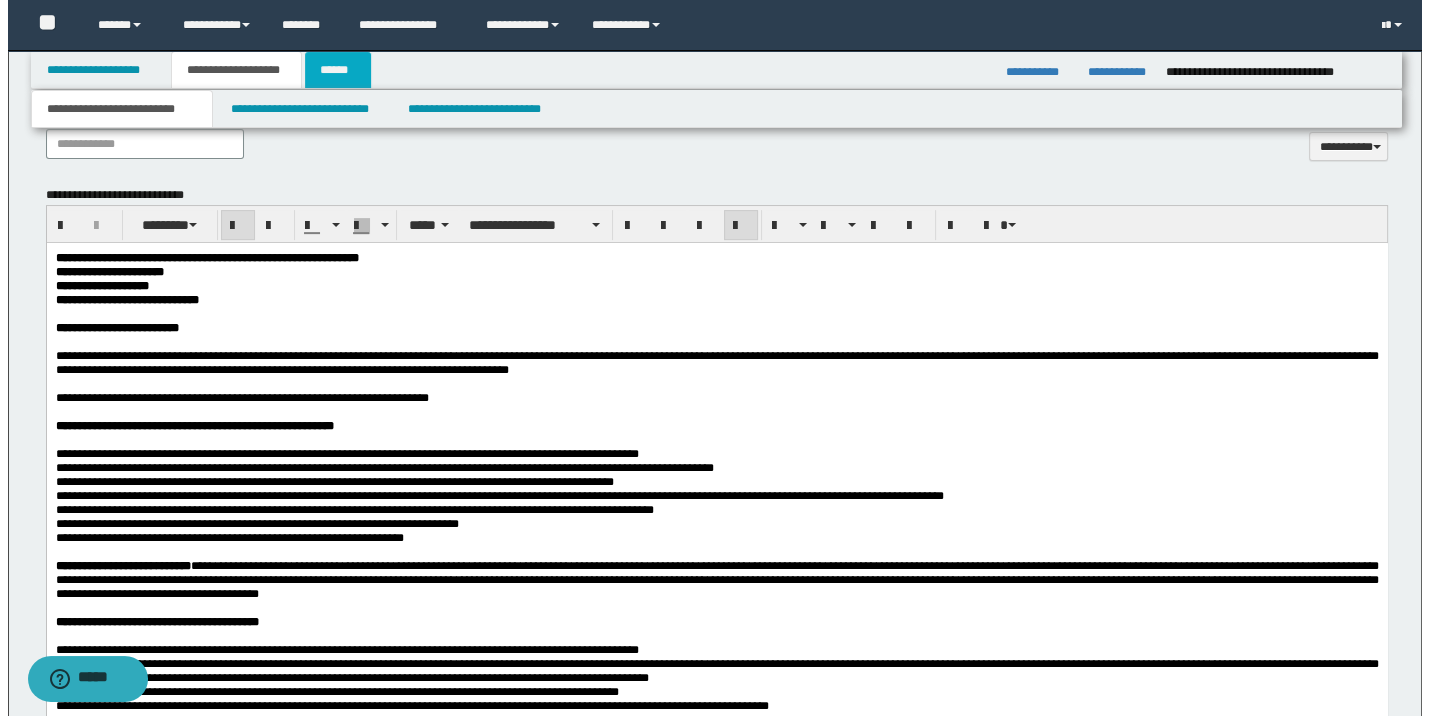 scroll, scrollTop: 0, scrollLeft: 0, axis: both 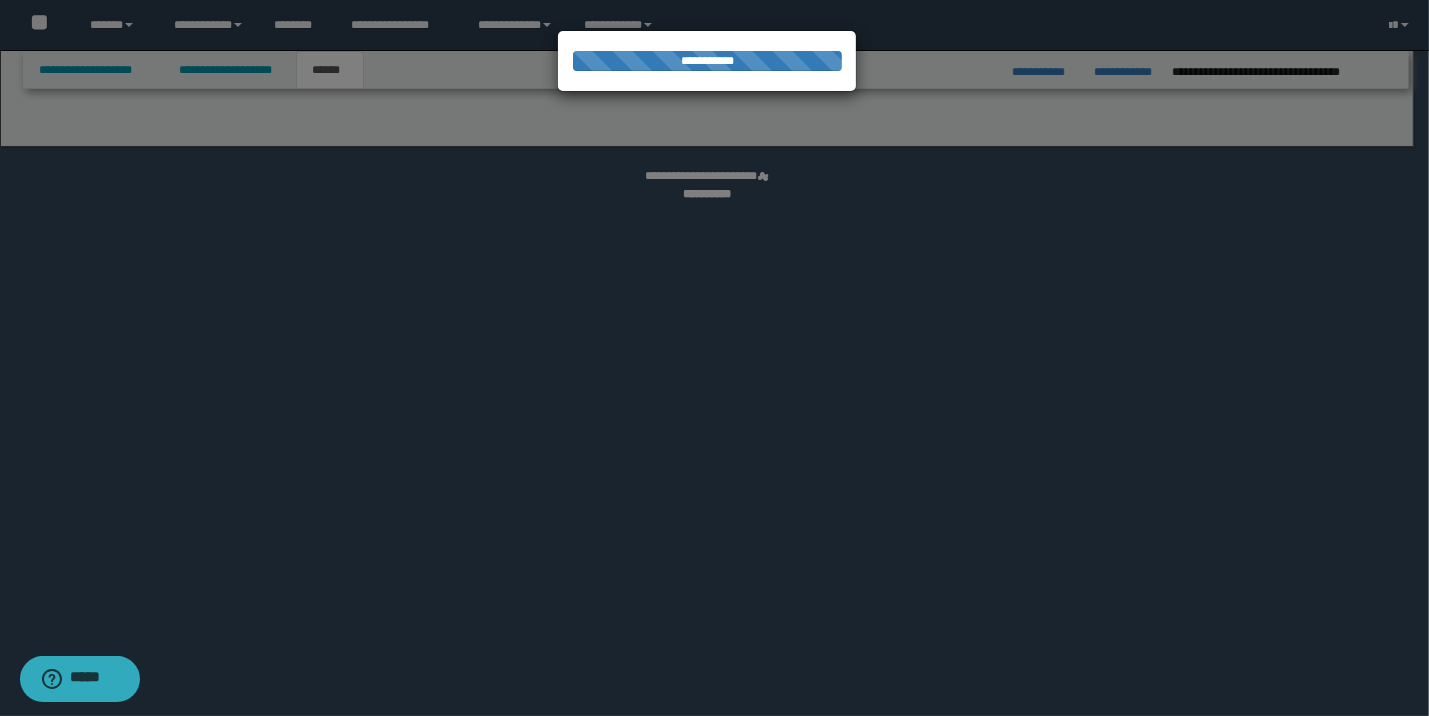 select on "*" 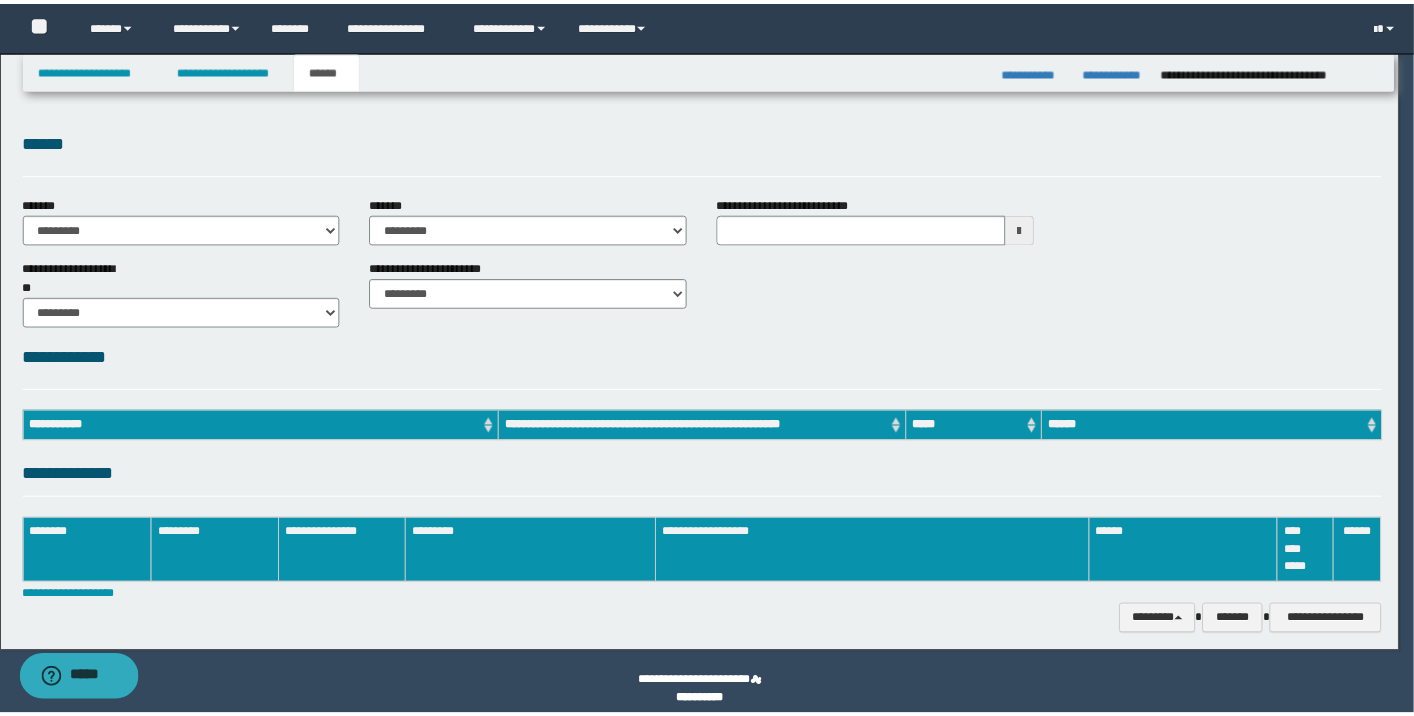 scroll, scrollTop: 0, scrollLeft: 0, axis: both 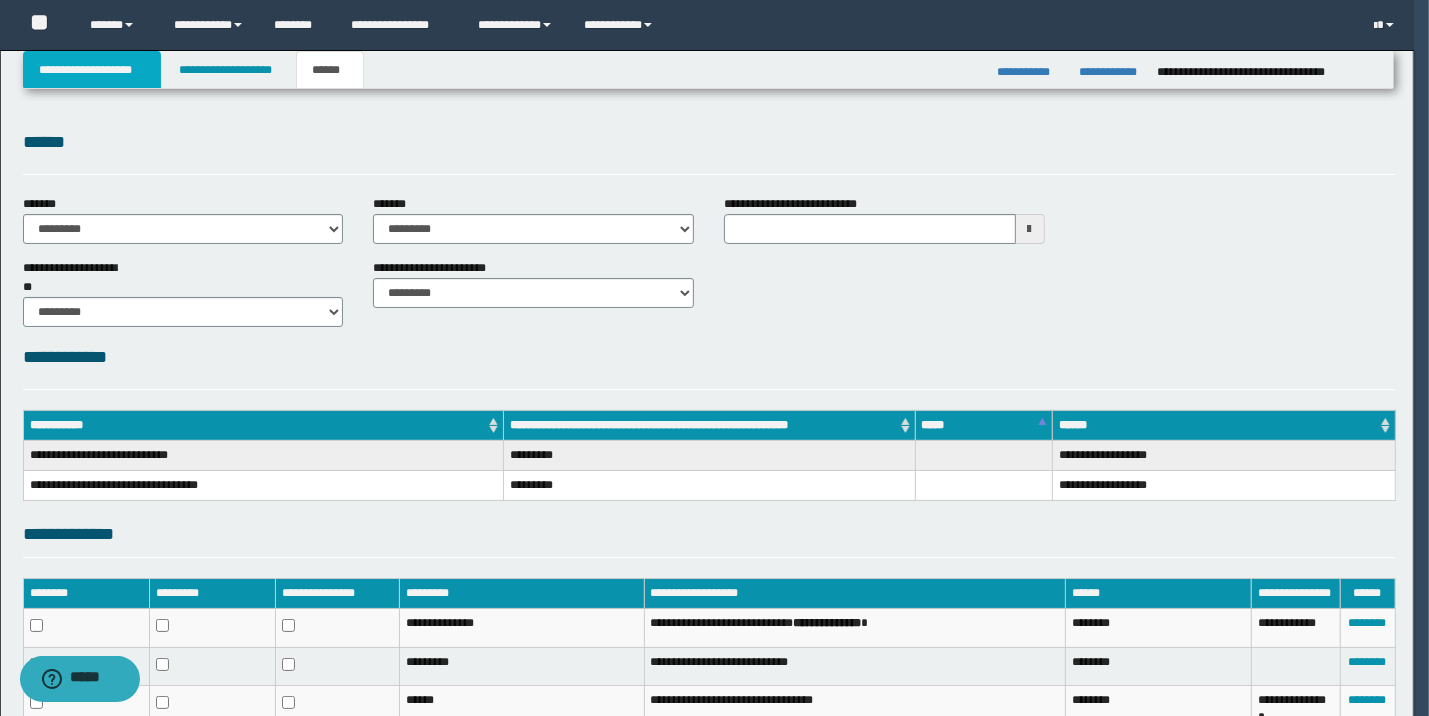 click on "**********" at bounding box center (92, 70) 